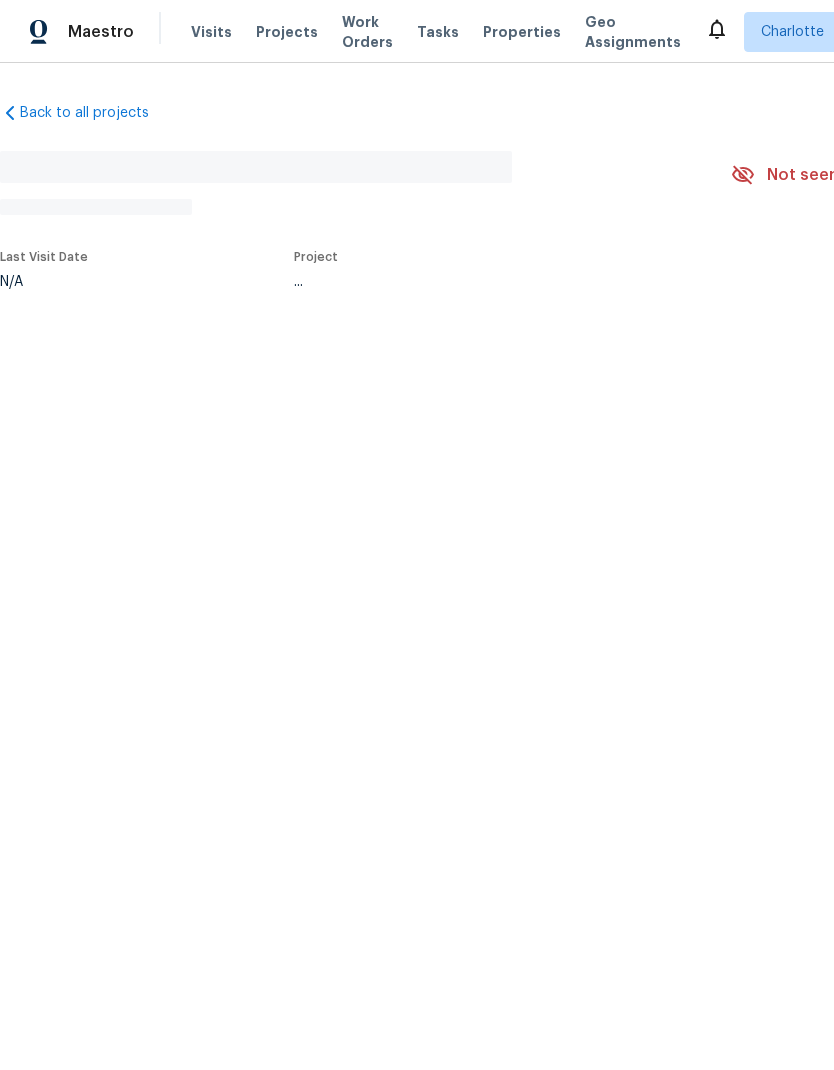 scroll, scrollTop: 0, scrollLeft: 0, axis: both 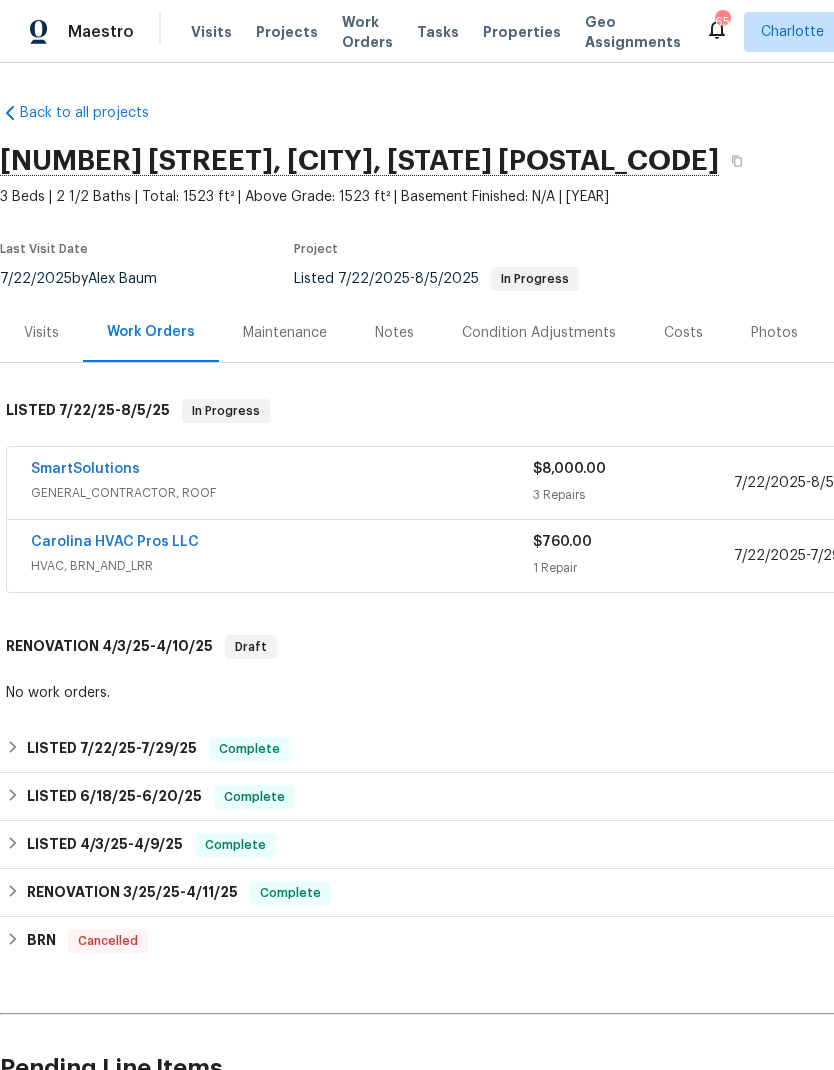 click on "SmartSolutions" at bounding box center [85, 469] 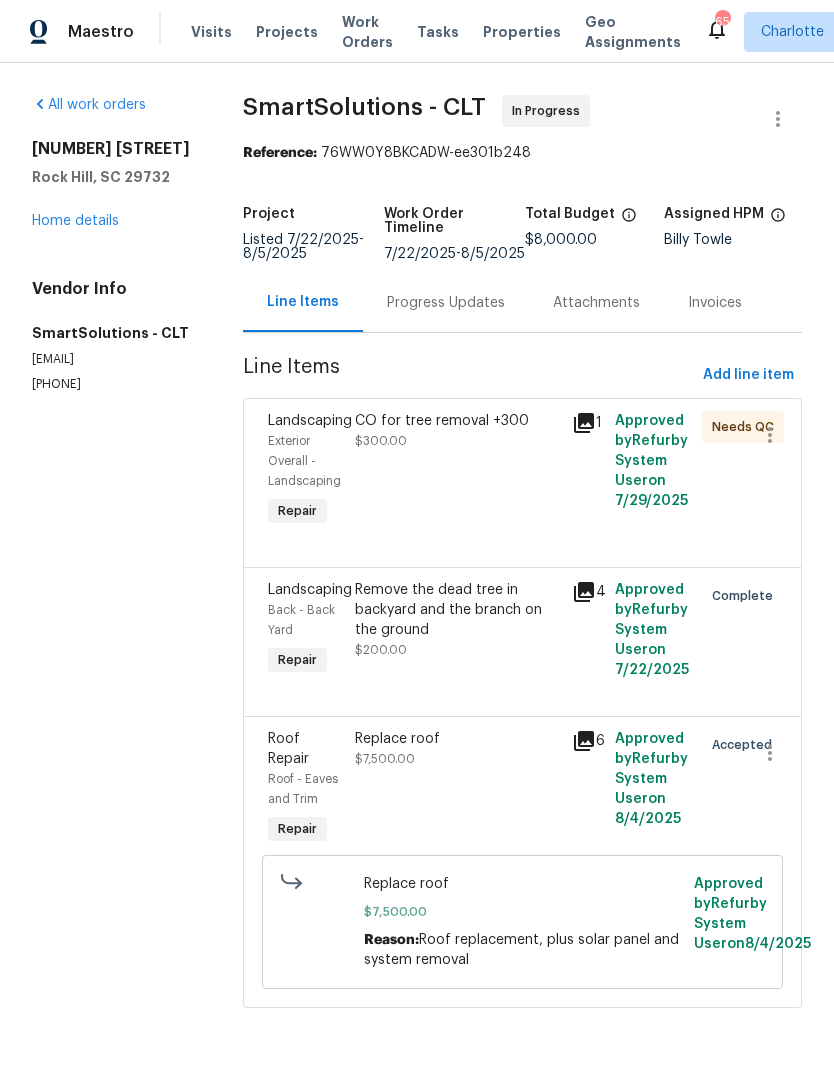 click on "Progress Updates" at bounding box center (446, 302) 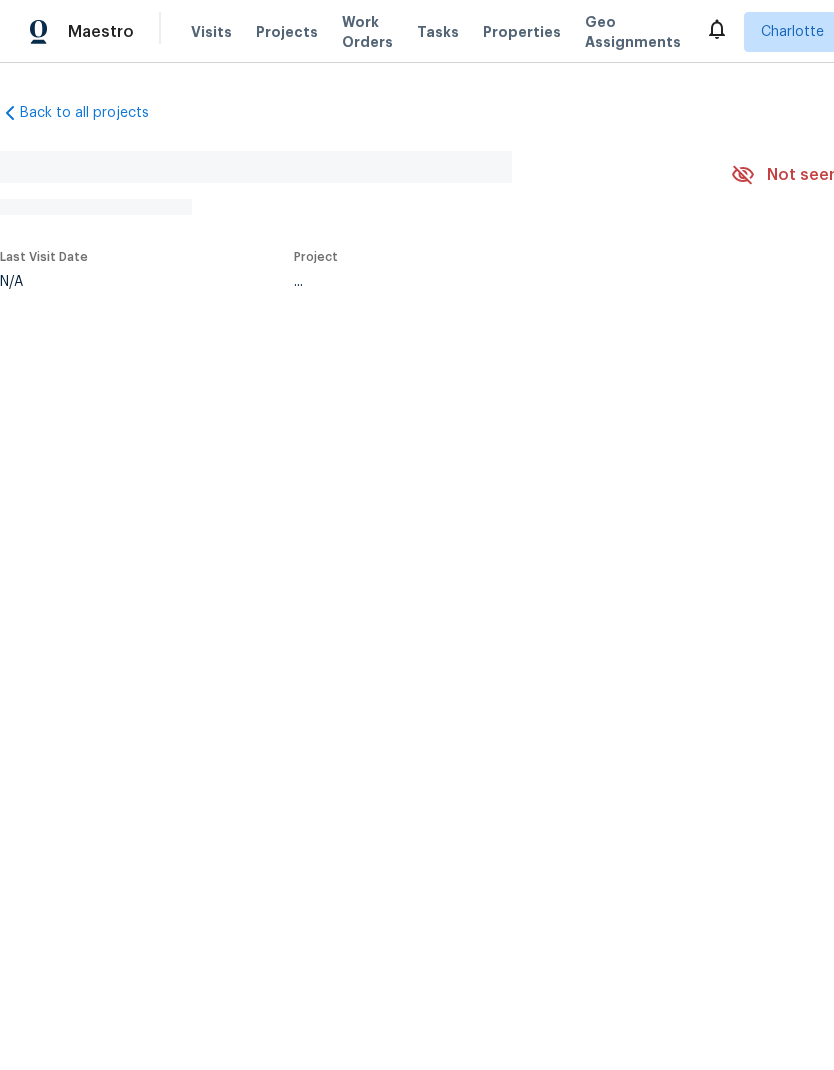 scroll, scrollTop: 0, scrollLeft: 0, axis: both 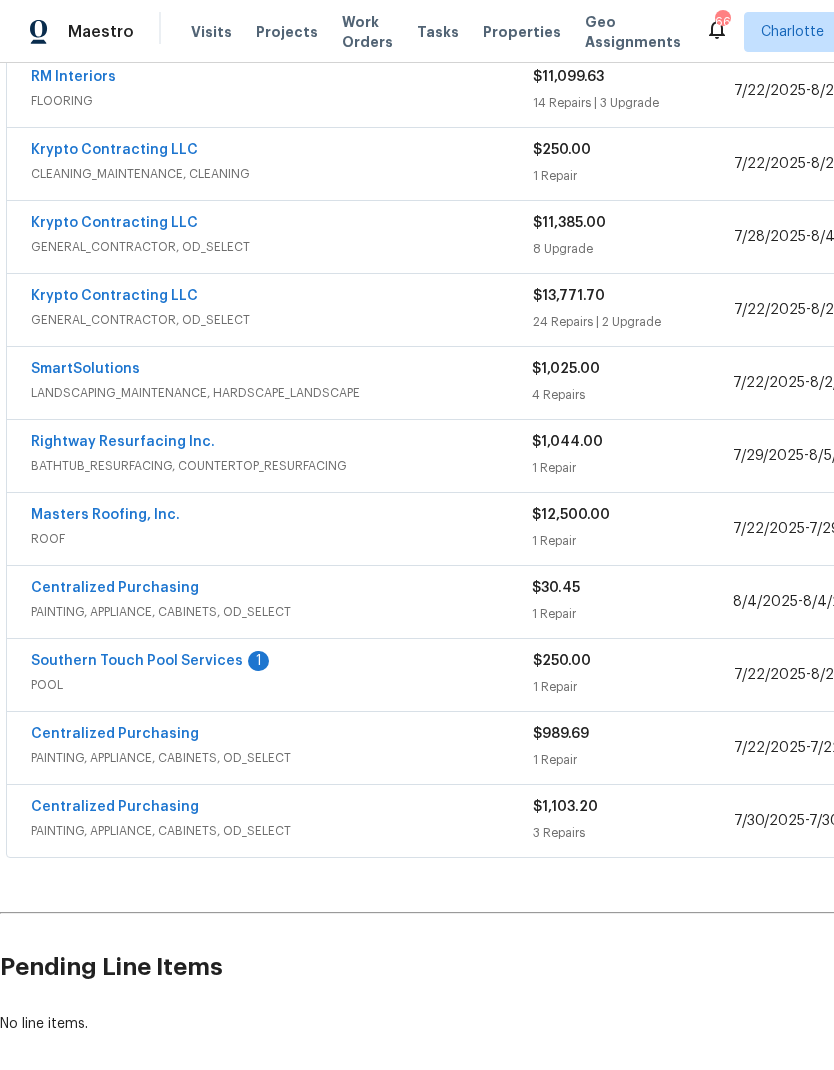 click on "Southern Touch Pool Services" at bounding box center [137, 661] 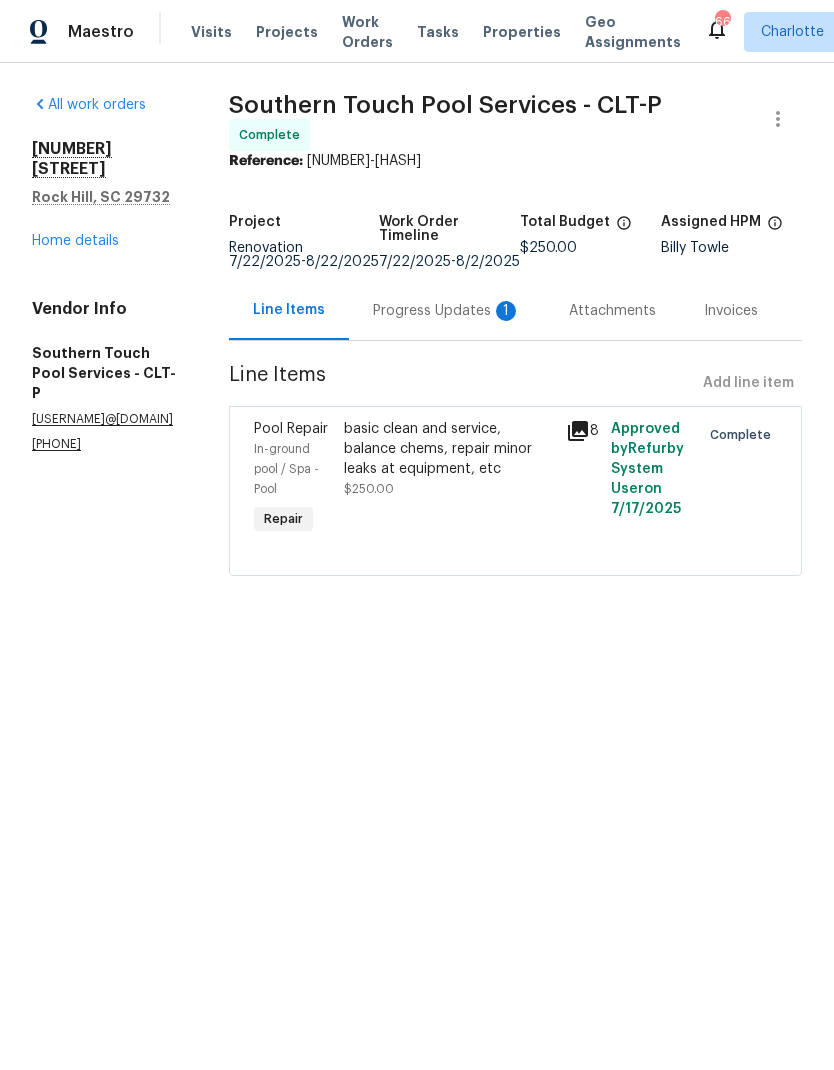 click on "Progress Updates 1" at bounding box center (447, 311) 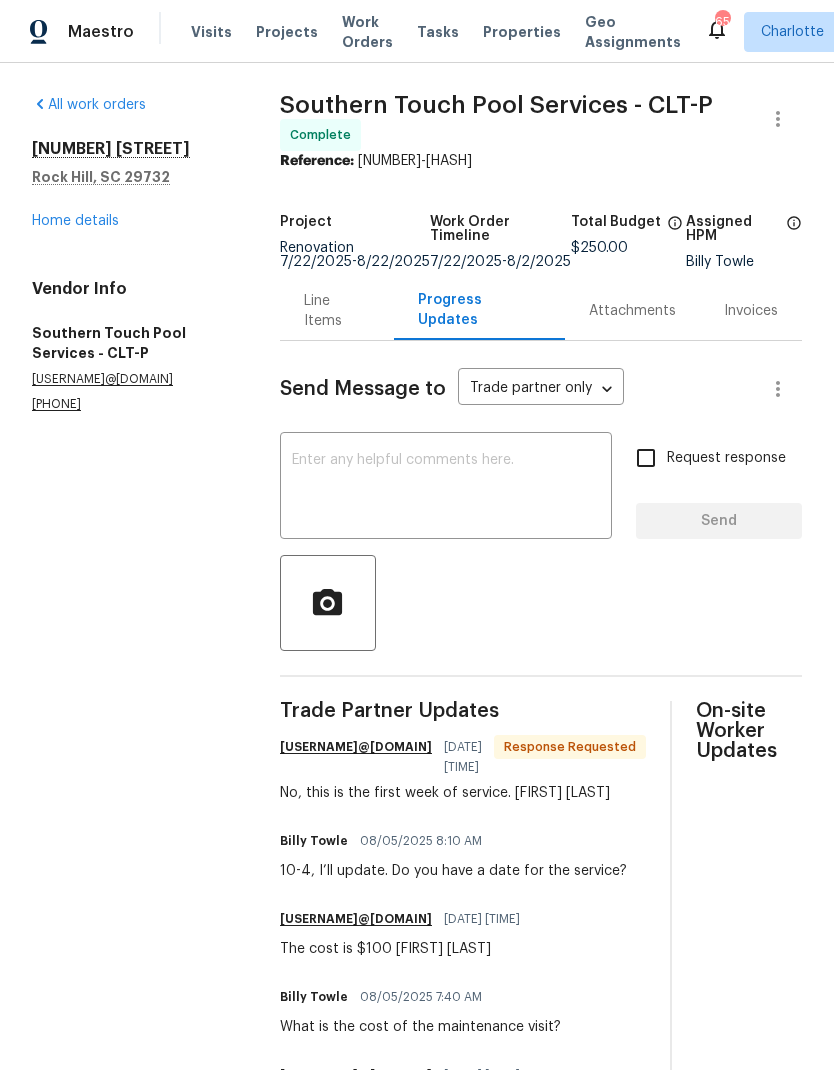 click at bounding box center [446, 488] 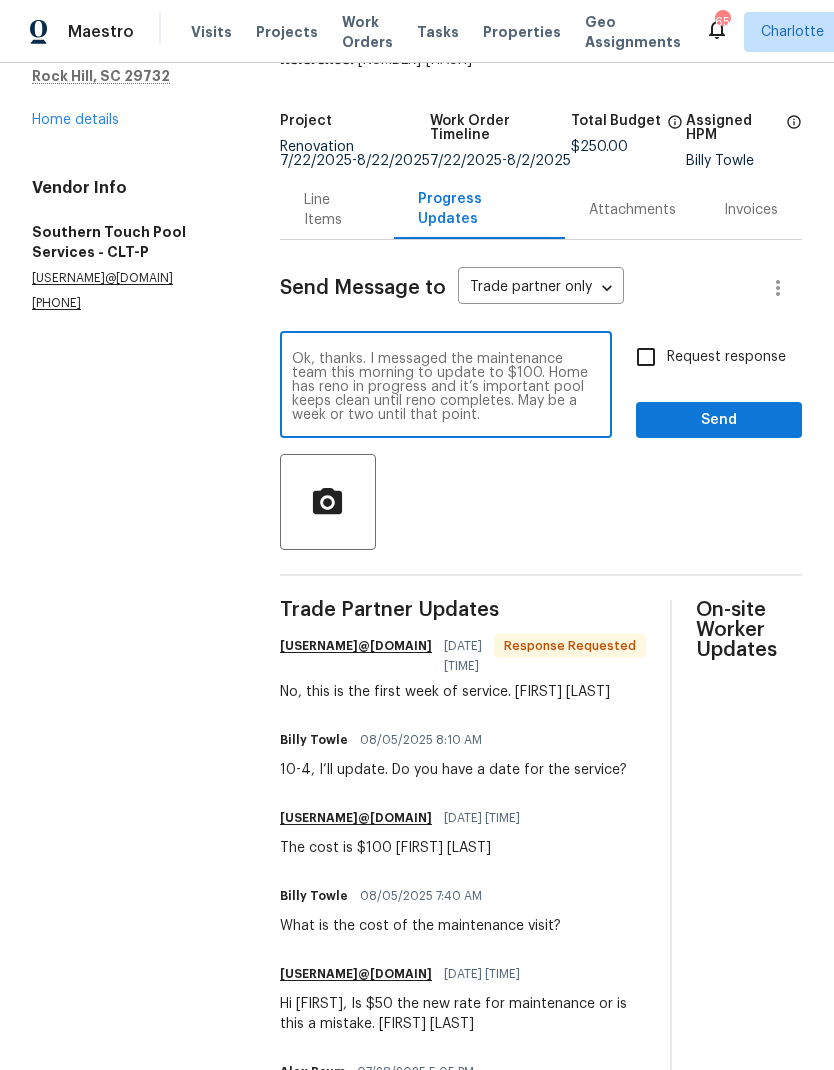 scroll, scrollTop: 105, scrollLeft: 0, axis: vertical 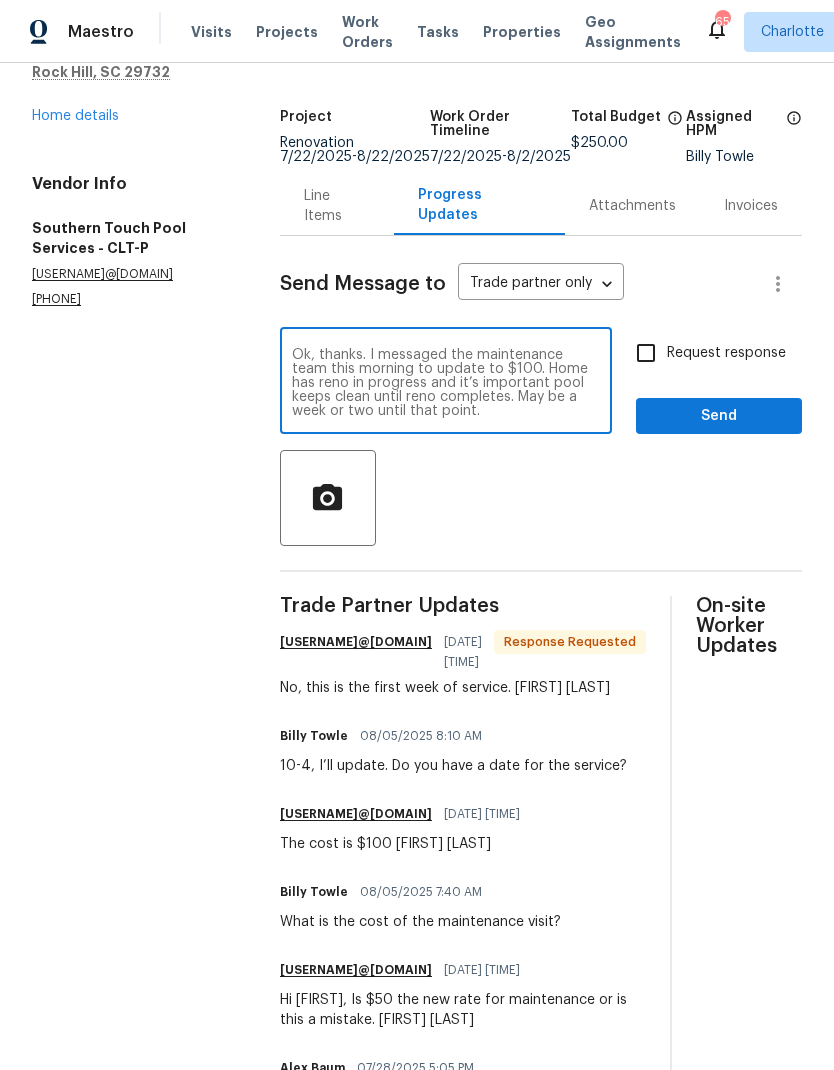 type on "Ok, thanks. I messaged the maintenance team this morning to update to $100. Home has reno in progress and it’s important pool keeps clean until reno completes. May be a week or two until that point." 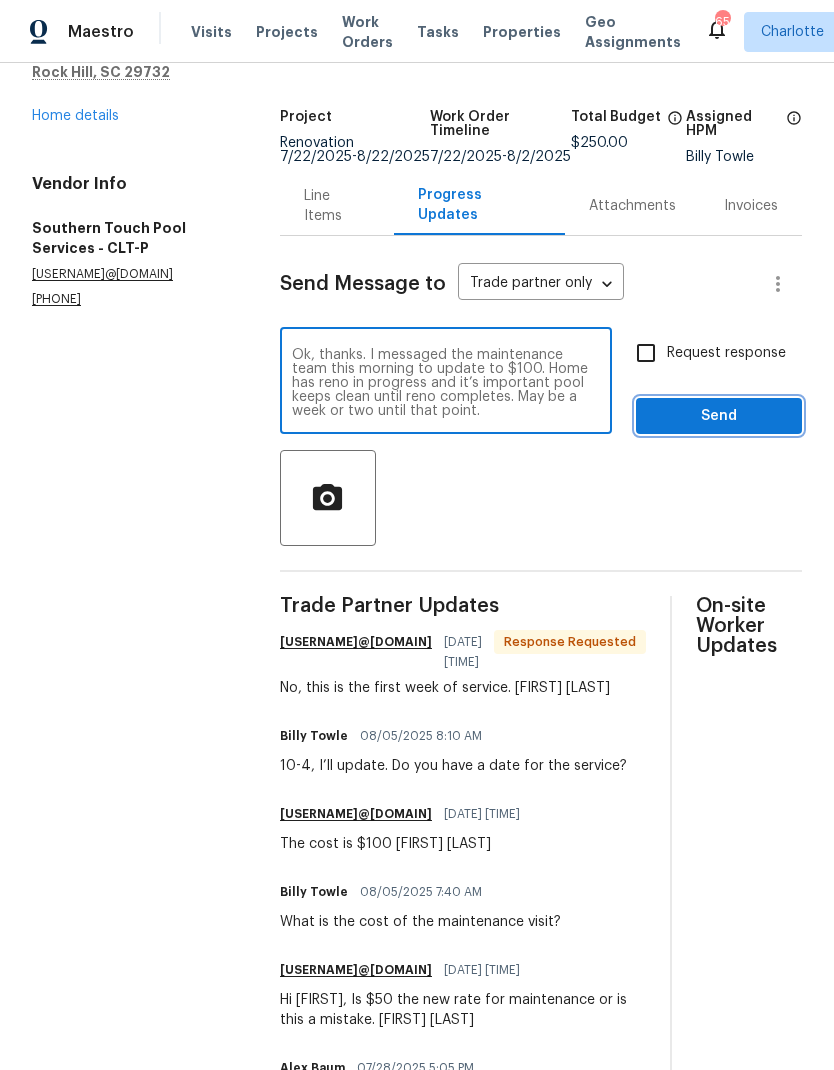 click on "Send" at bounding box center (719, 416) 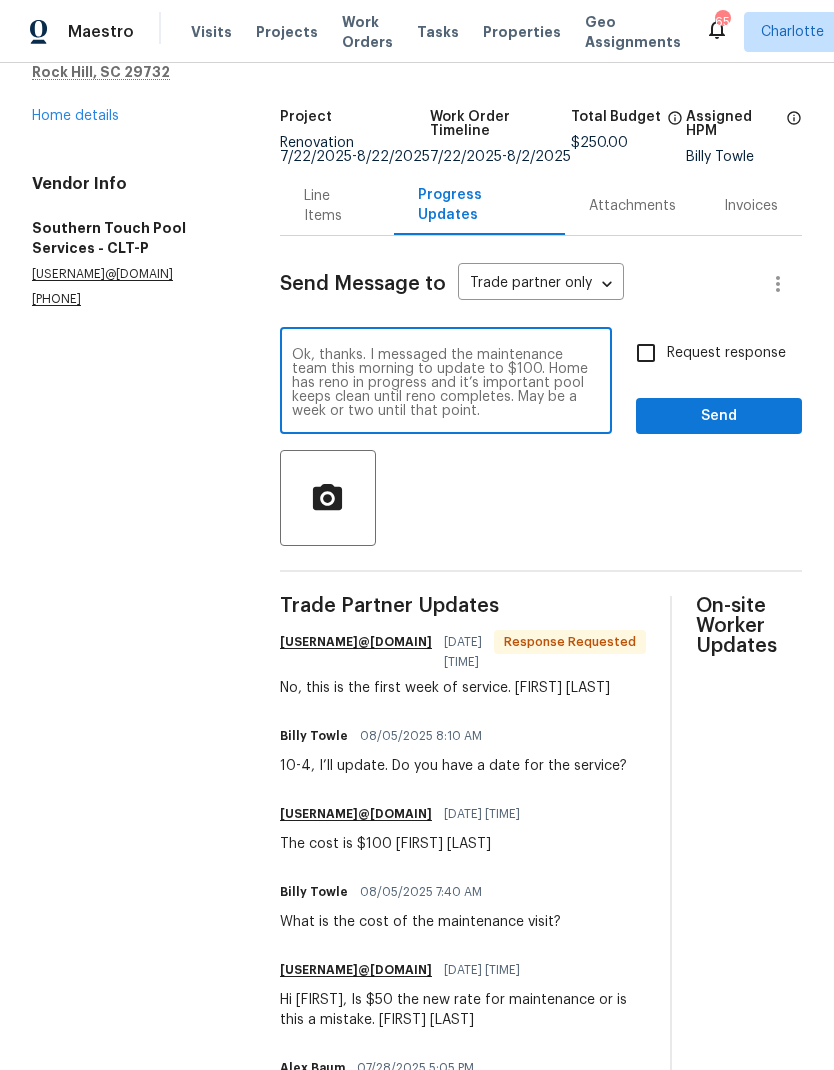 scroll, scrollTop: 0, scrollLeft: 0, axis: both 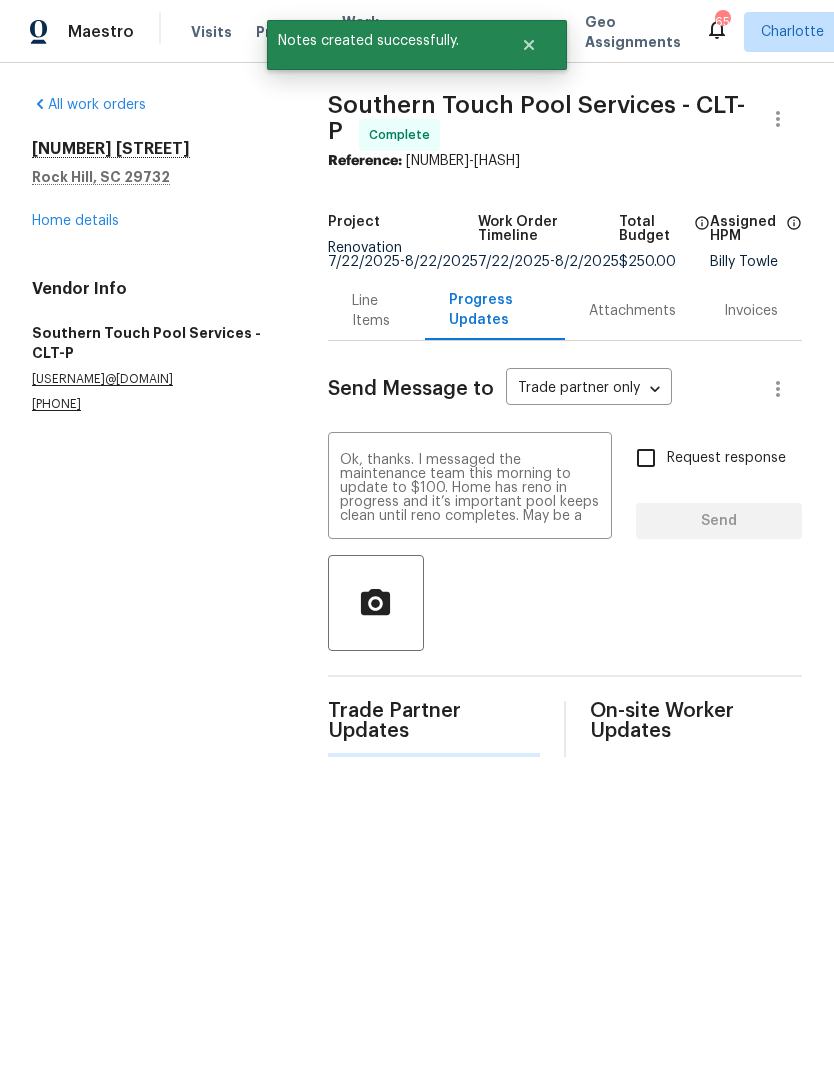 type 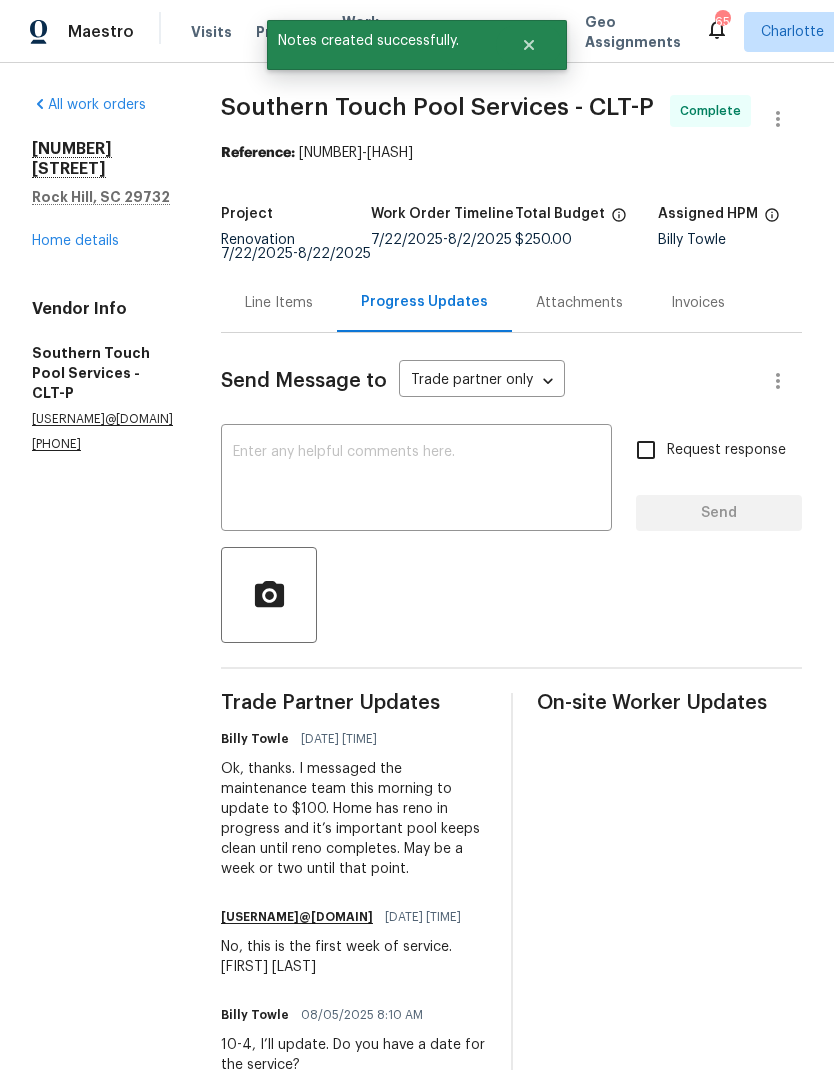 click on "Home details" at bounding box center [75, 241] 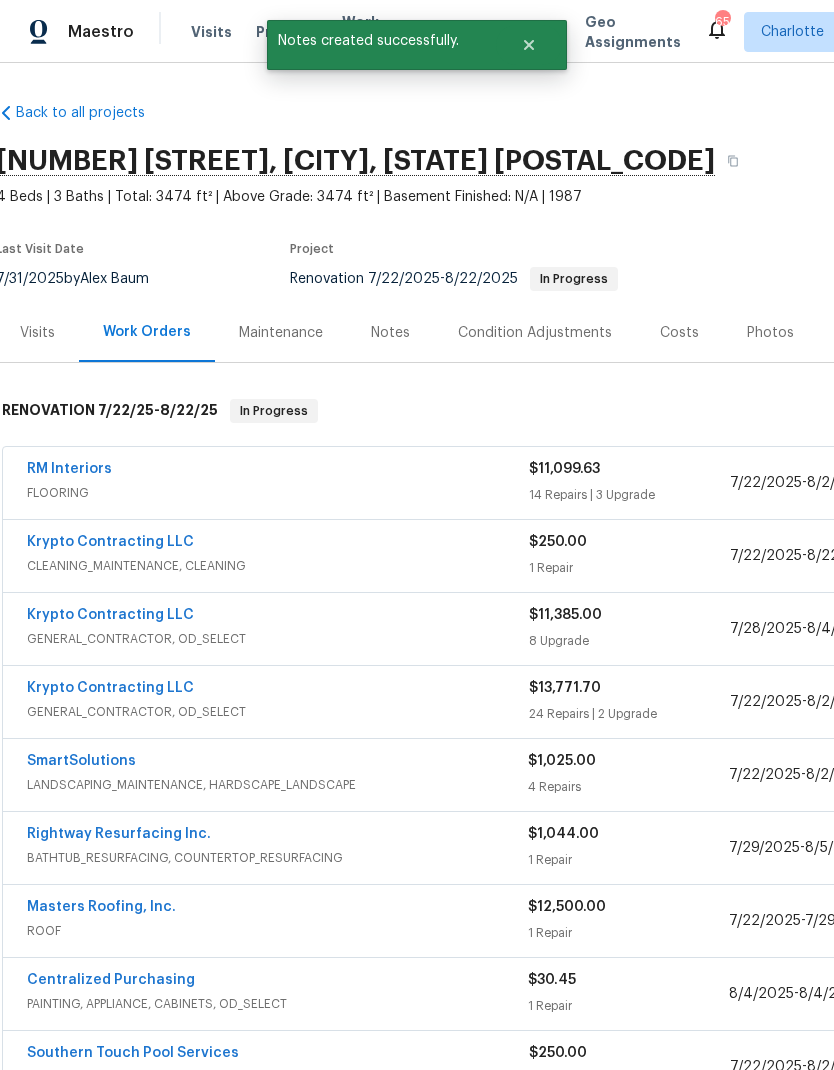 scroll, scrollTop: 0, scrollLeft: 5, axis: horizontal 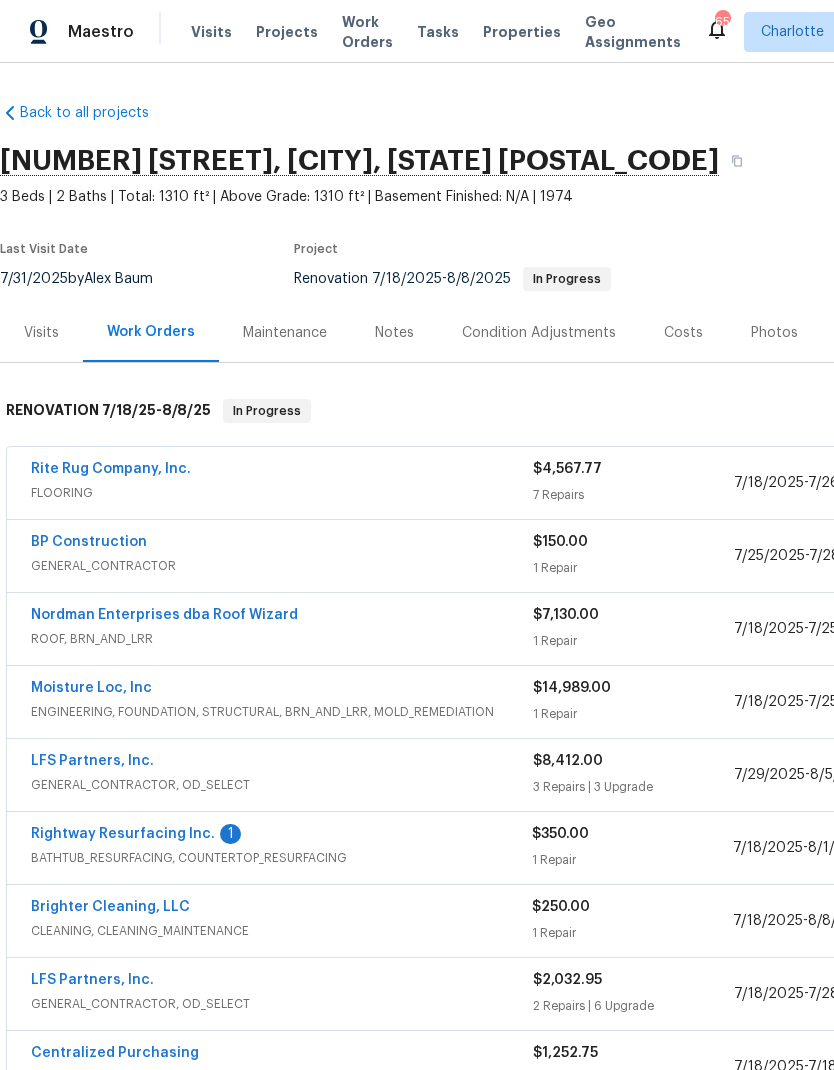 click on "Rightway Resurfacing Inc." at bounding box center [123, 834] 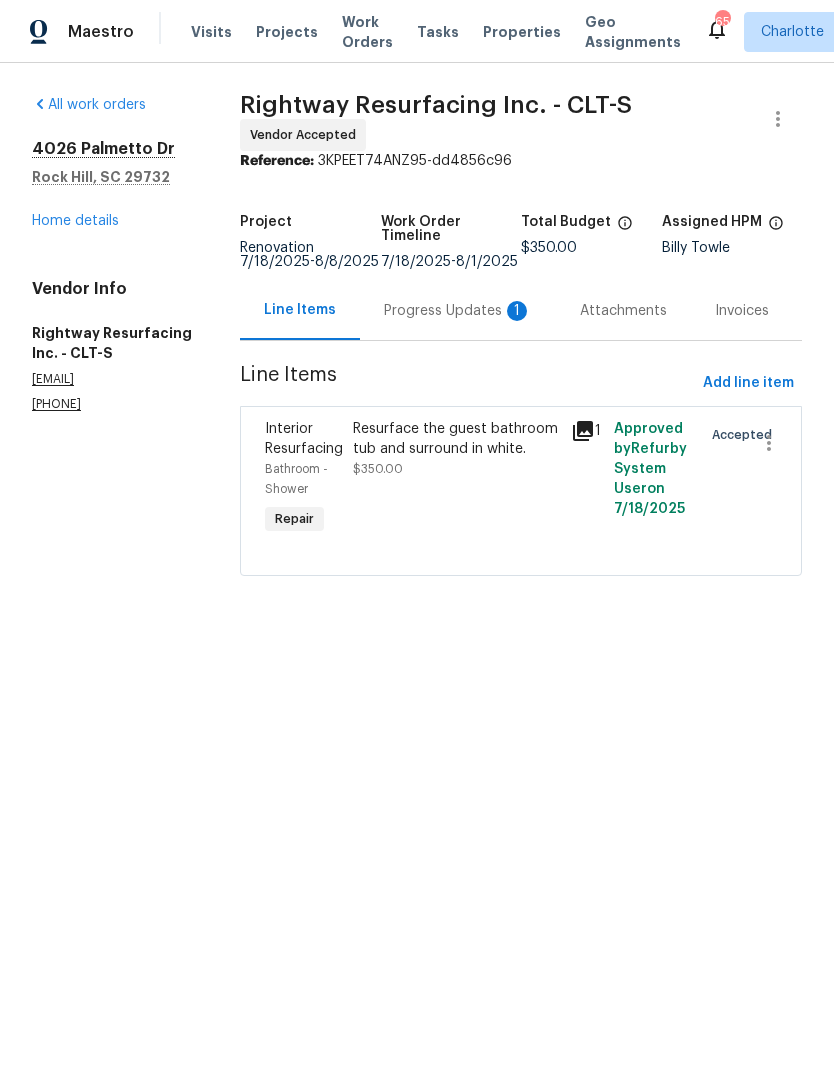 click on "Progress Updates 1" at bounding box center [458, 311] 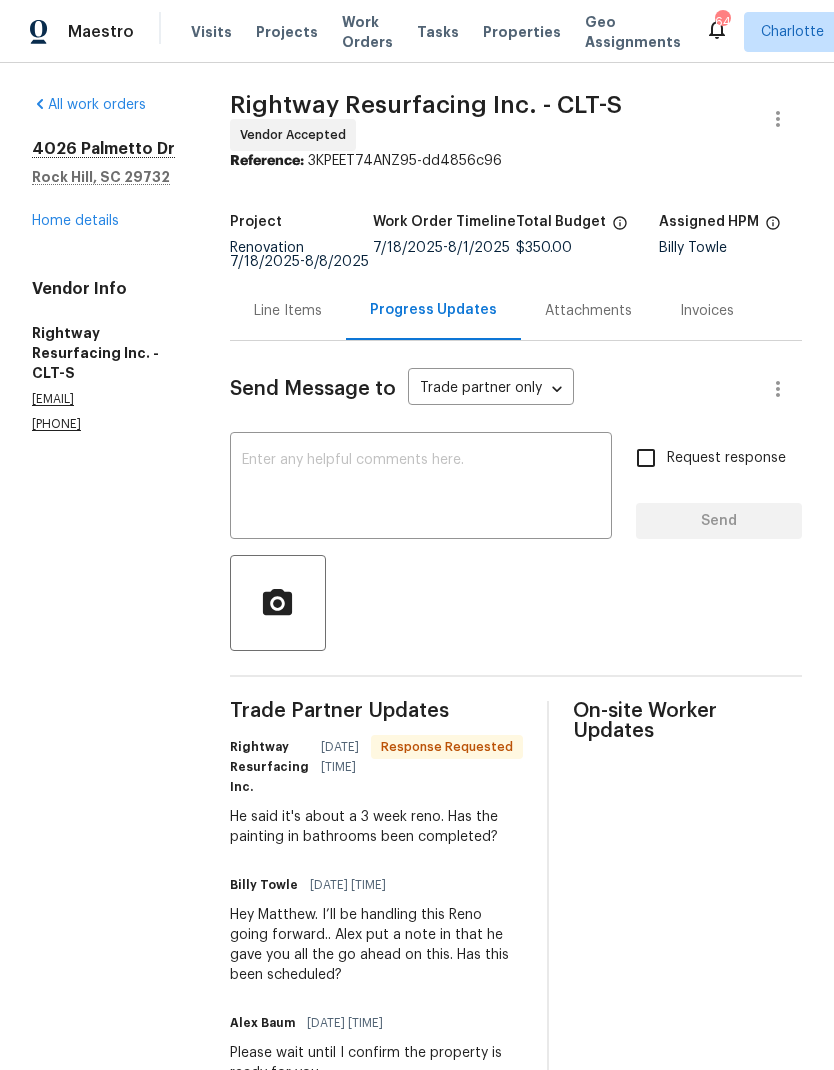 click on "Home details" at bounding box center (75, 221) 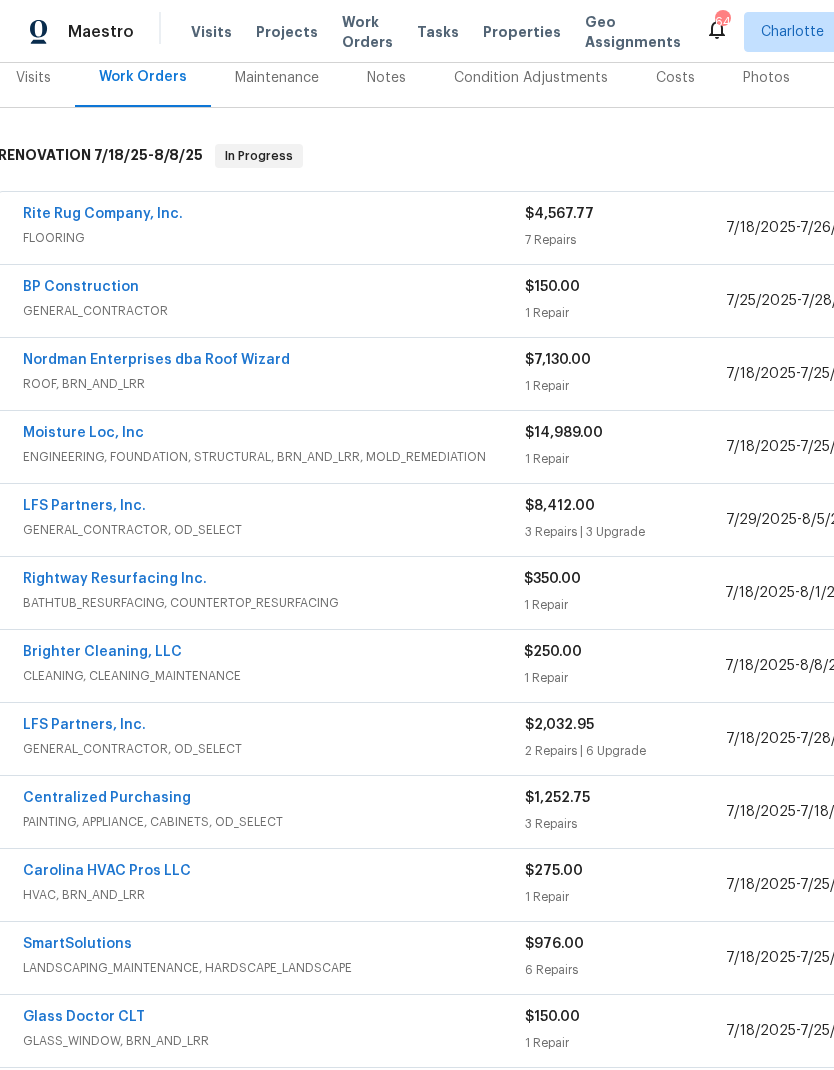 scroll, scrollTop: 256, scrollLeft: 8, axis: both 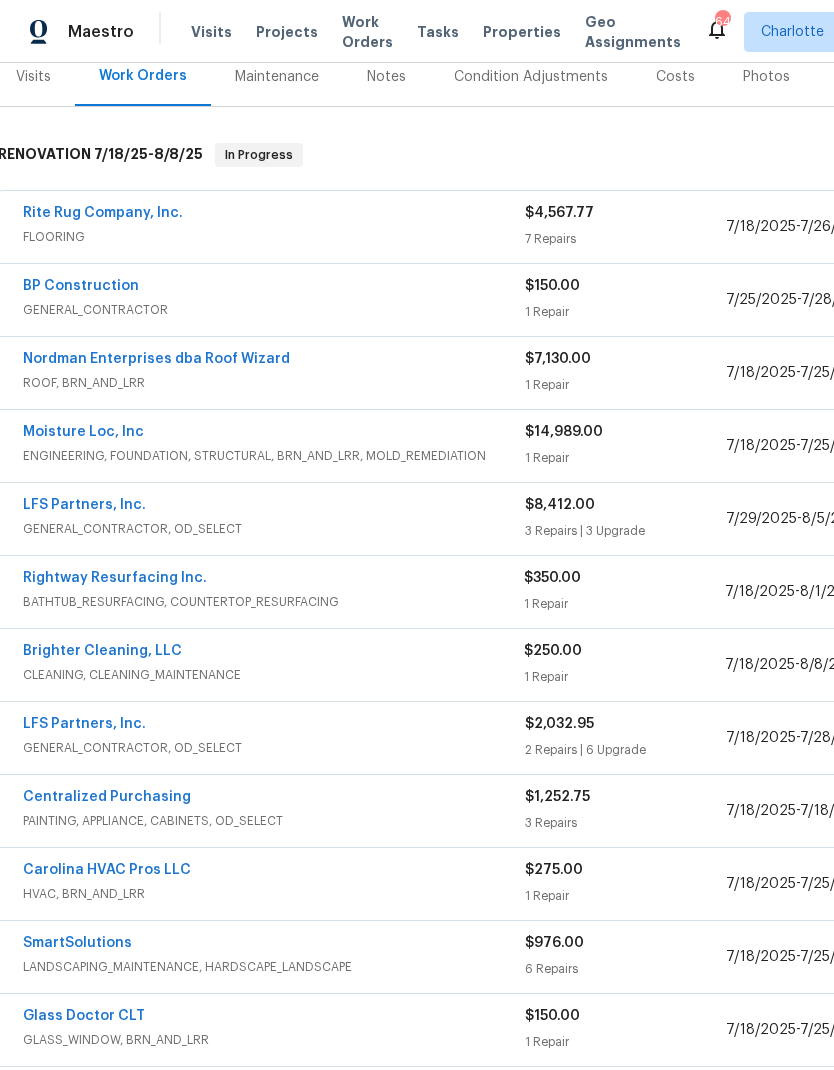 click on "GENERAL_CONTRACTOR, OD_SELECT" at bounding box center [274, 748] 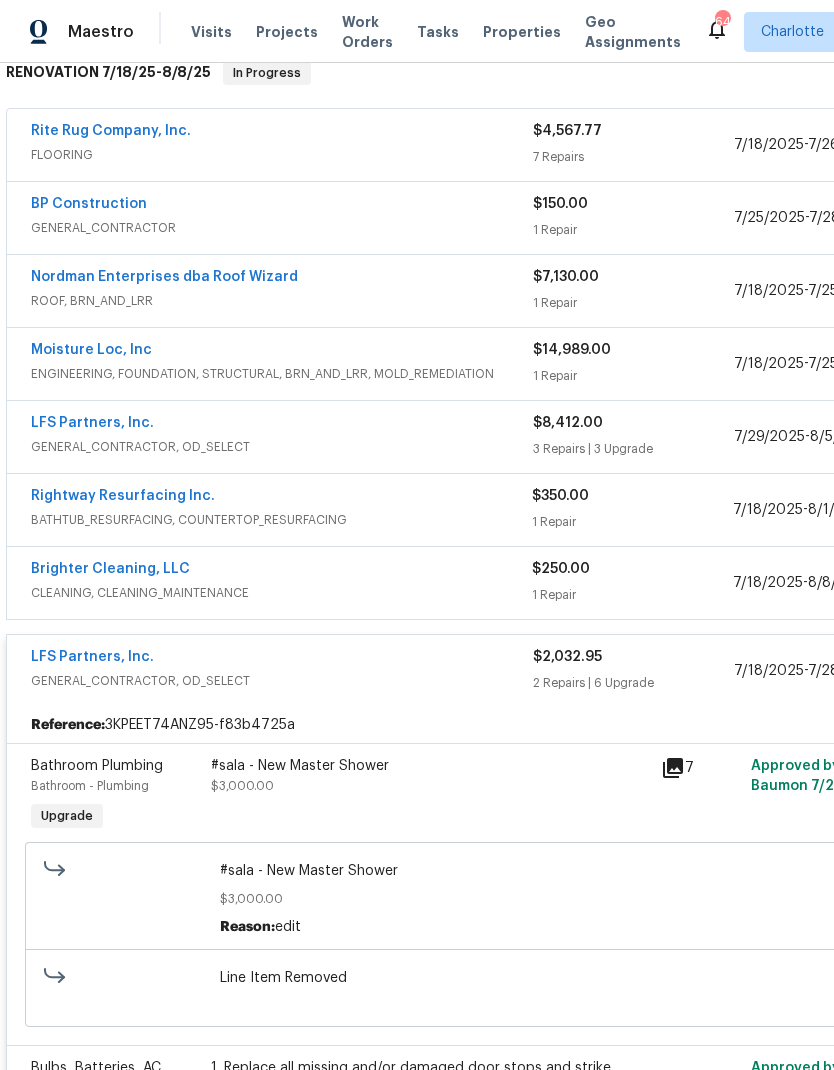 scroll, scrollTop: 337, scrollLeft: 0, axis: vertical 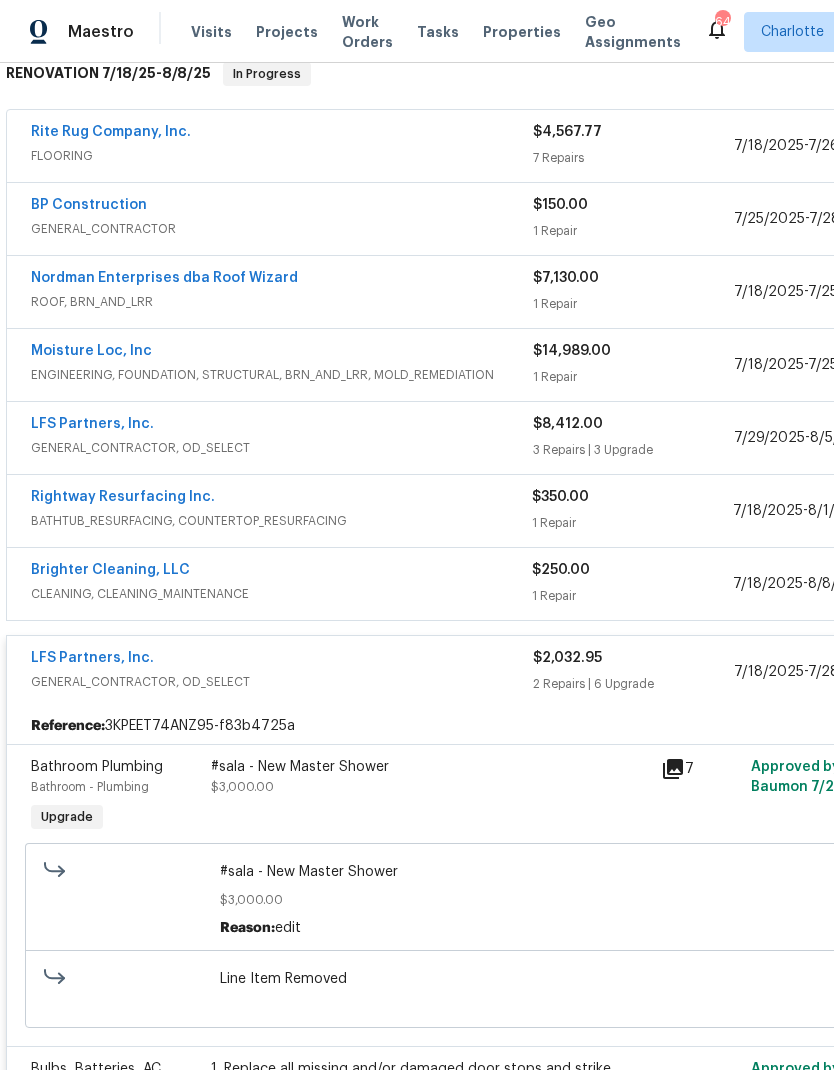click on "GENERAL_CONTRACTOR, OD_SELECT" at bounding box center (282, 682) 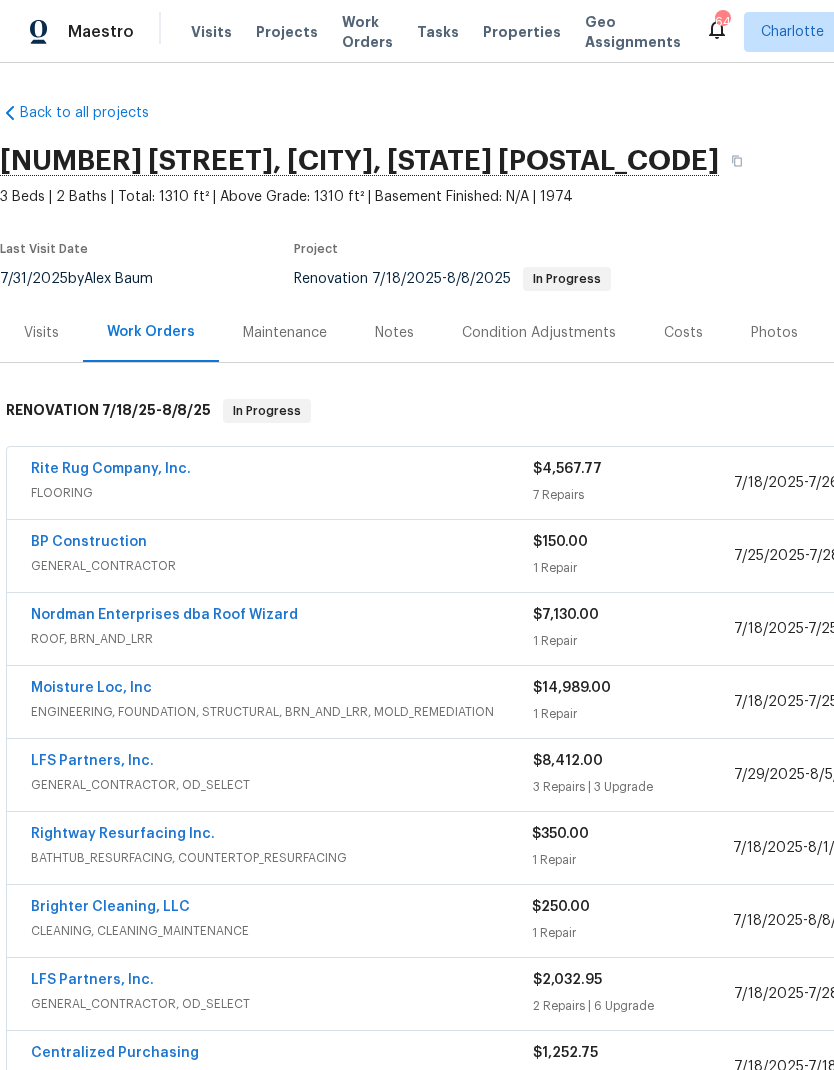 scroll, scrollTop: 0, scrollLeft: 0, axis: both 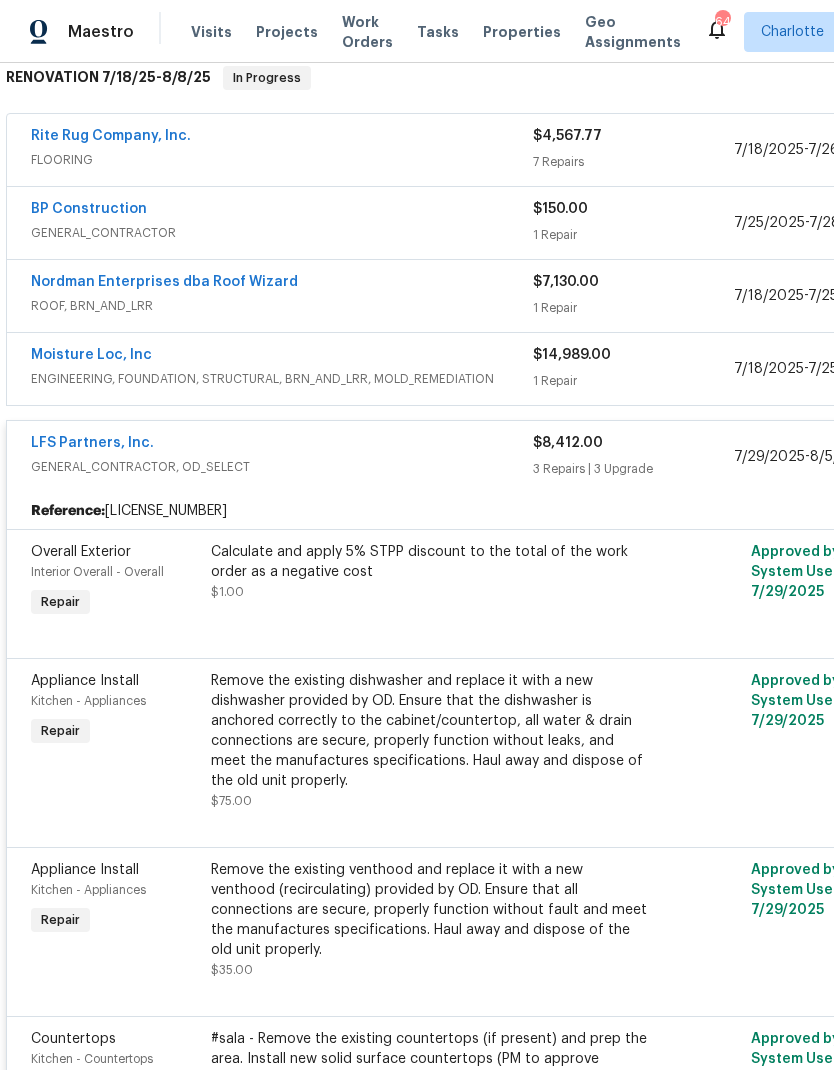 click on "LFS Partners, Inc." at bounding box center (282, 445) 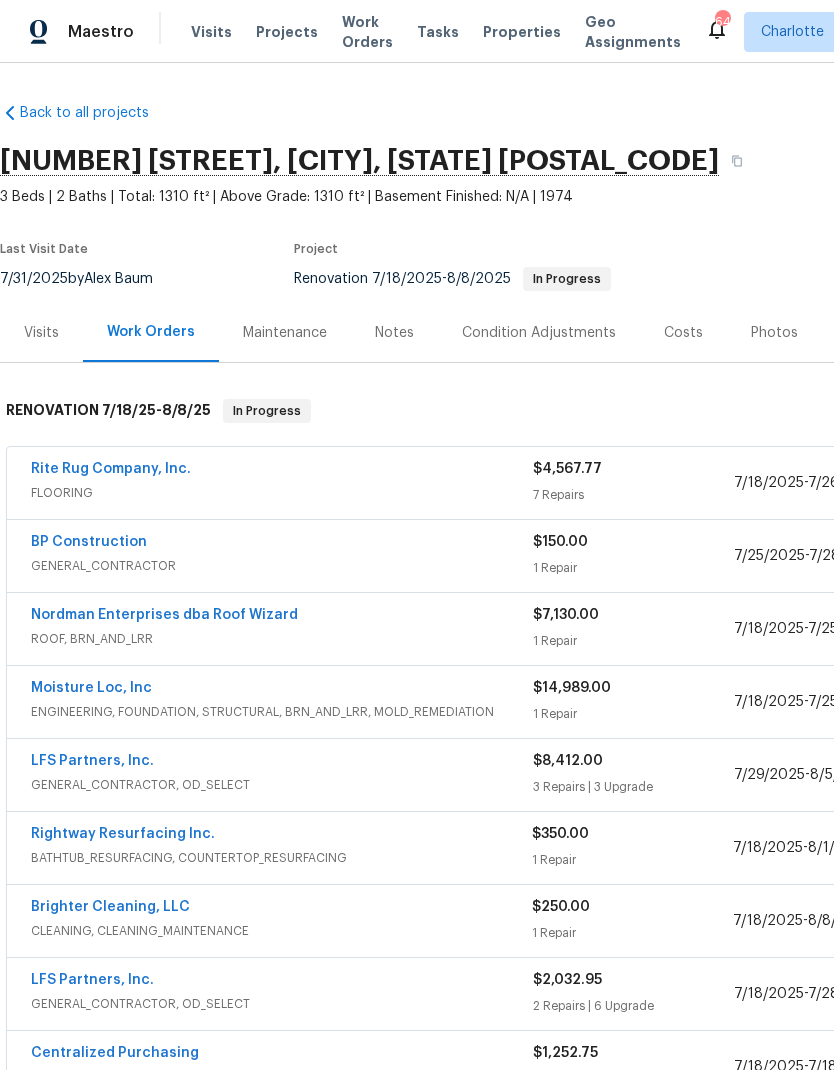 scroll, scrollTop: 0, scrollLeft: 0, axis: both 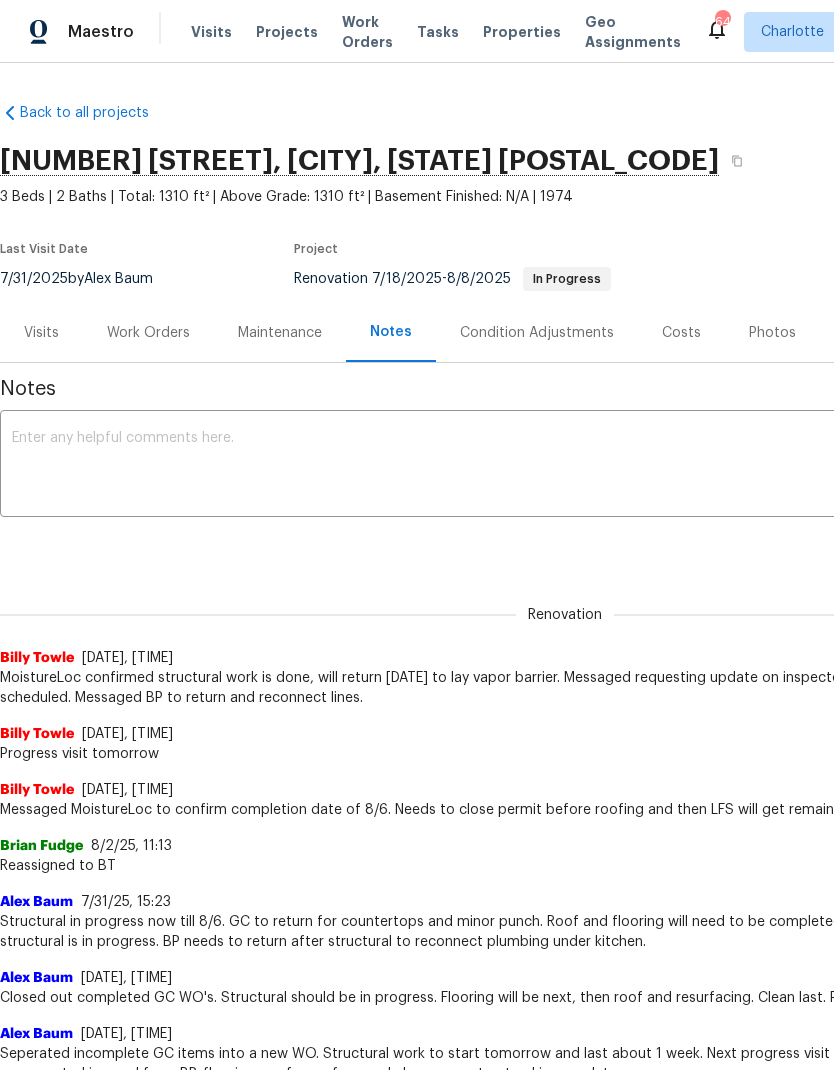 click on "Work Orders" at bounding box center [148, 332] 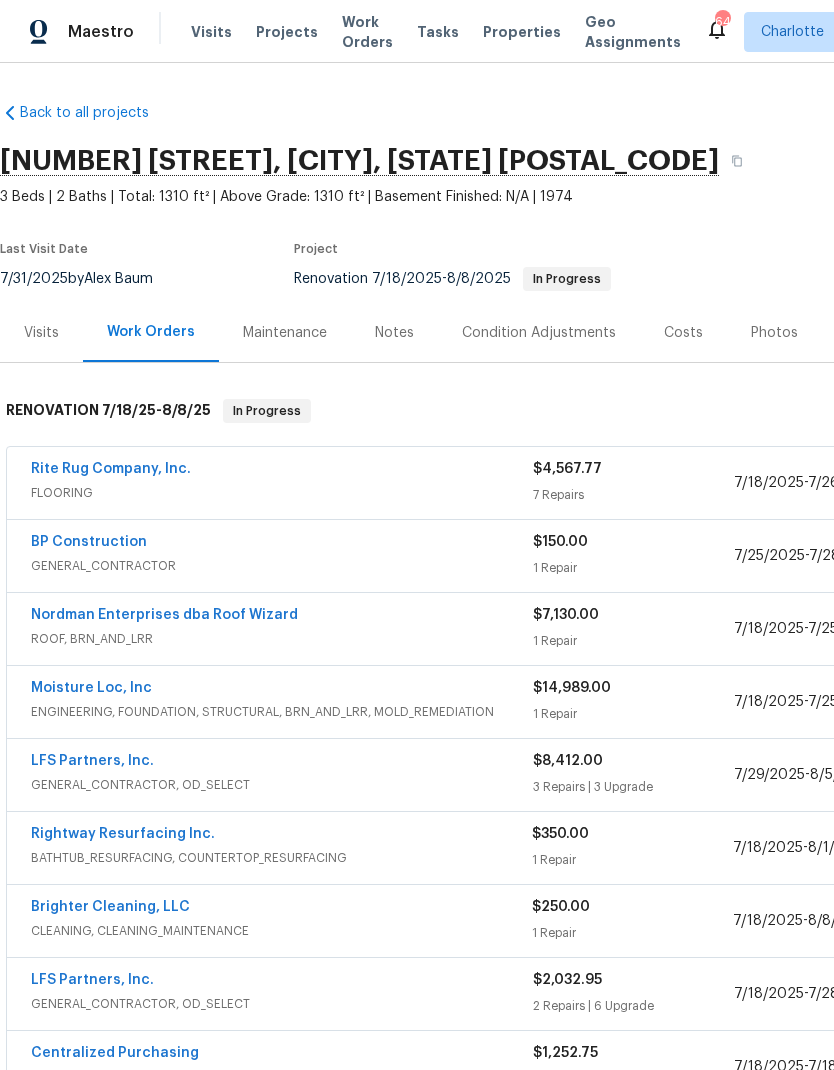 click on "Rightway Resurfacing Inc." at bounding box center (123, 834) 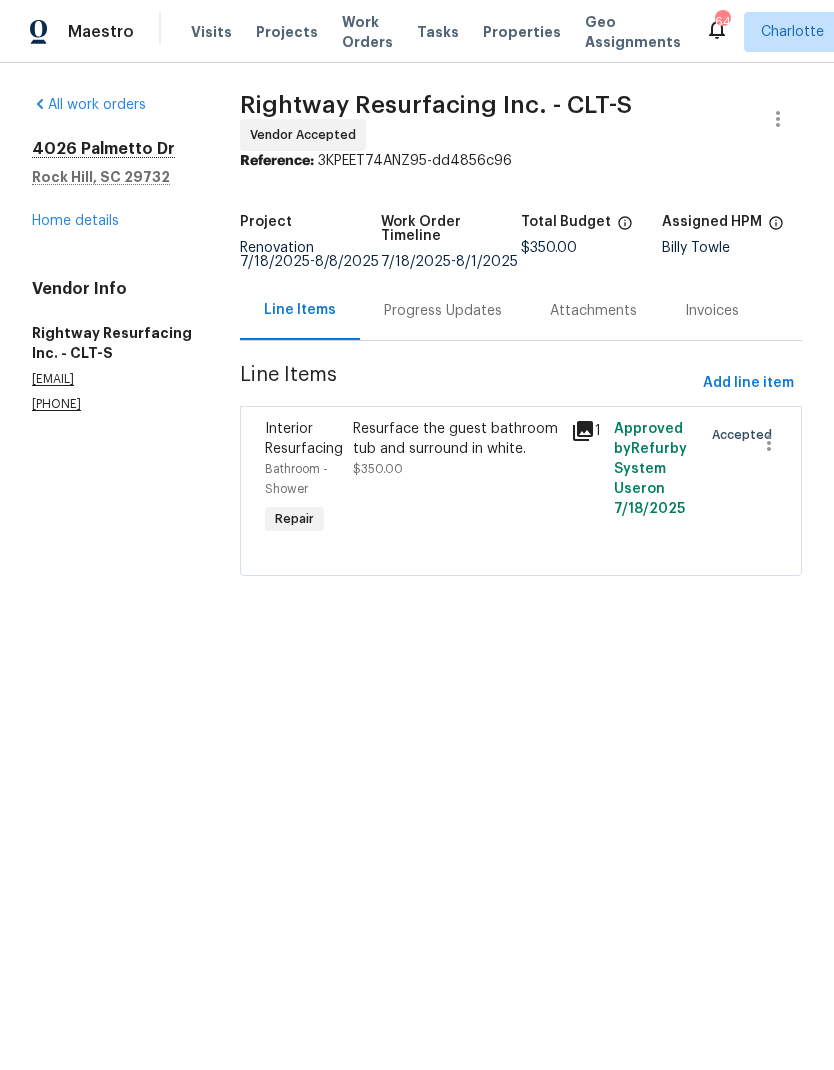 click on "Progress Updates" at bounding box center (443, 310) 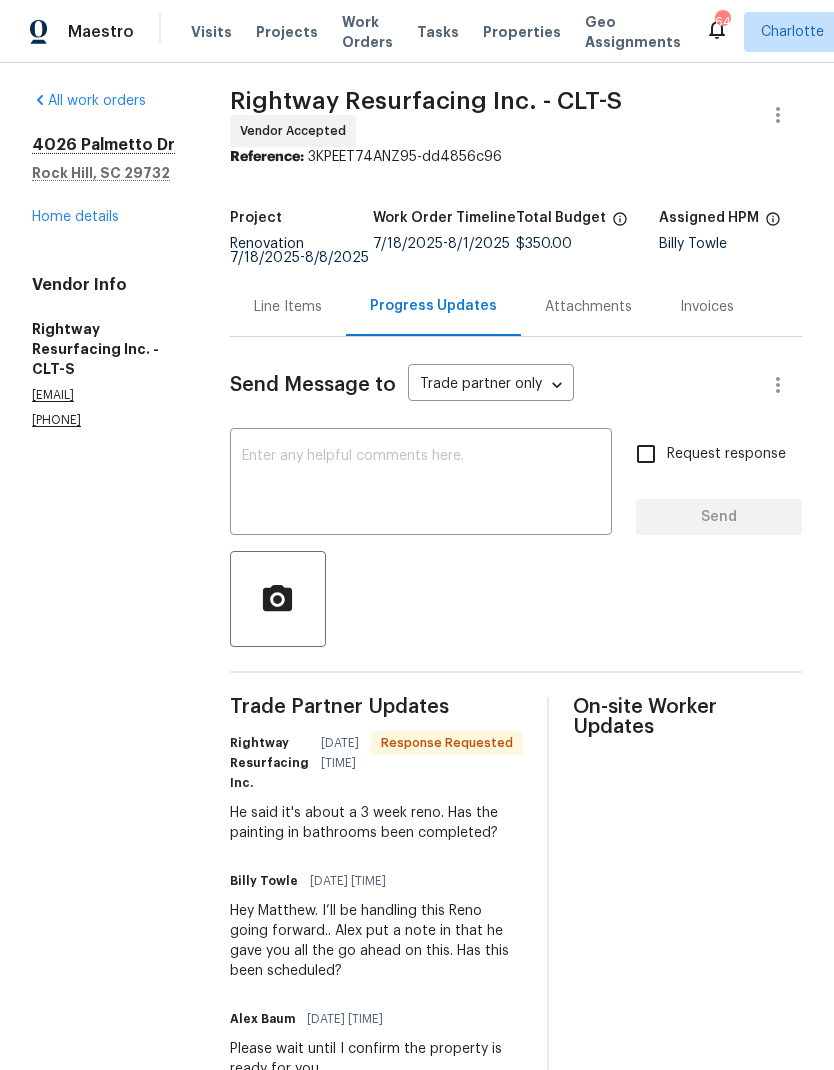 scroll, scrollTop: 3, scrollLeft: 0, axis: vertical 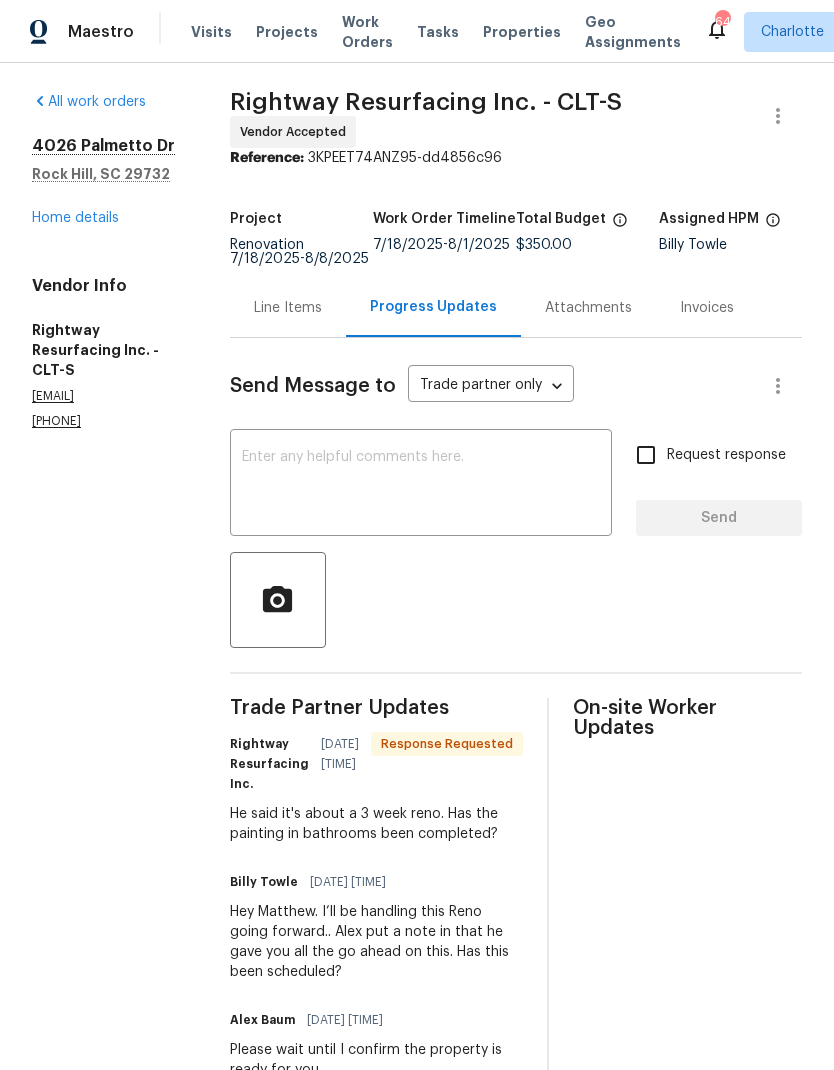 click at bounding box center [421, 485] 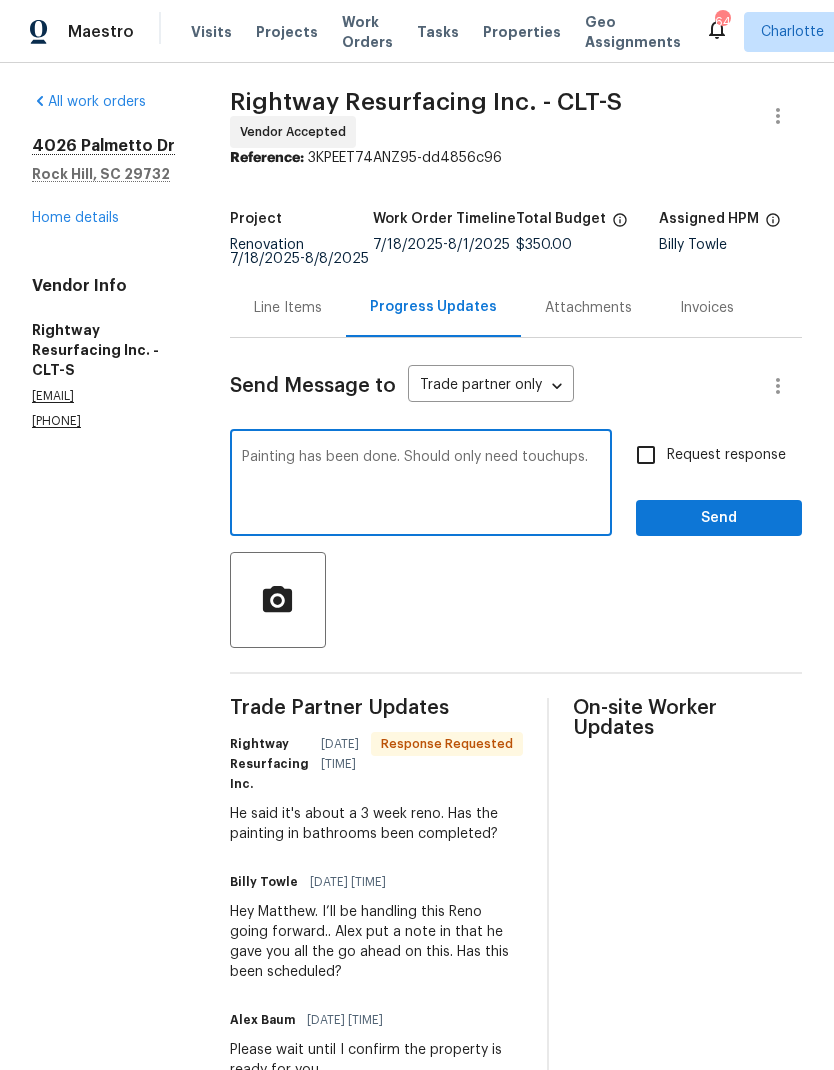 click on "Painting has been done. Should only need touchups." at bounding box center (421, 485) 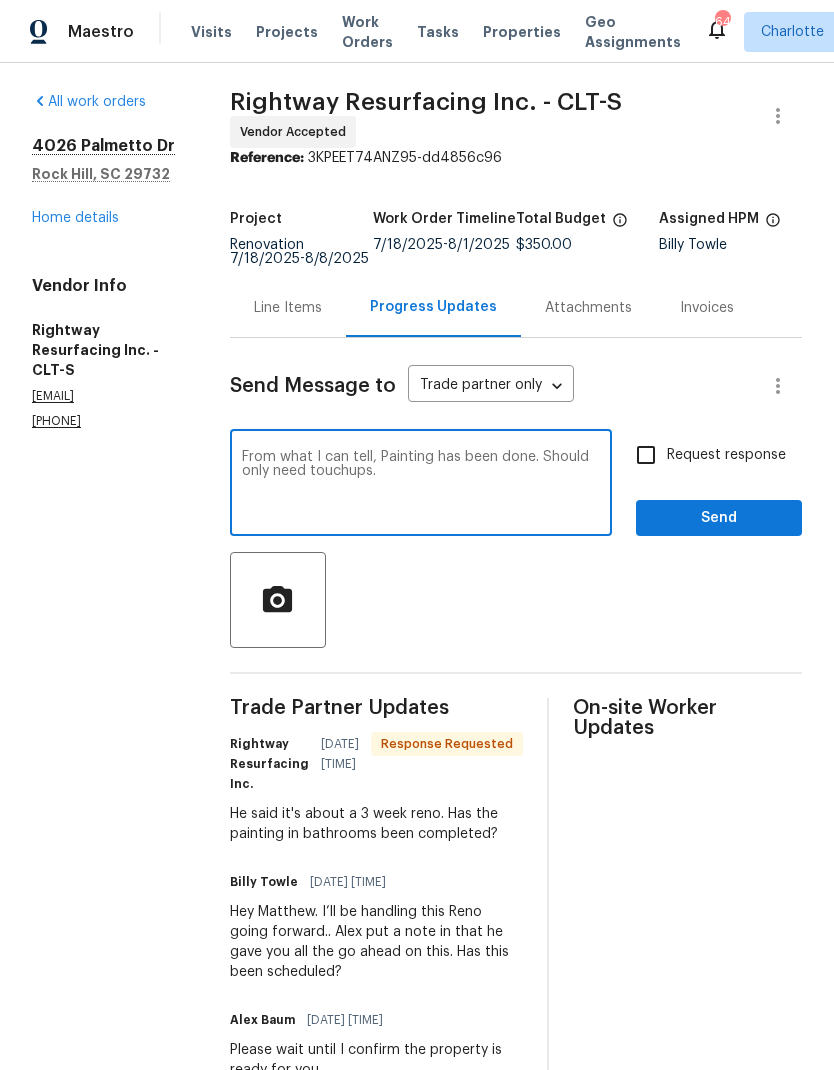 click on "From what I can tell, Painting has been done. Should only need touchups." at bounding box center [421, 485] 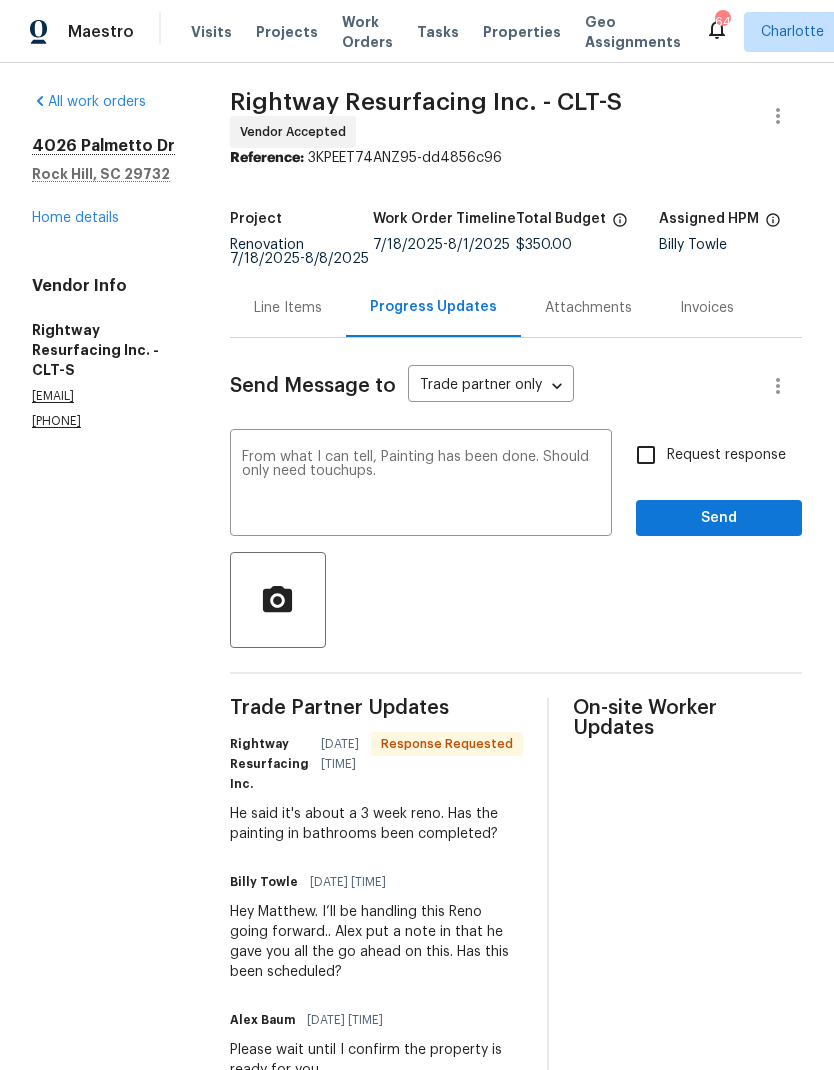 click on "From what I can tell, Painting has been done. Should only need touchups." at bounding box center (421, 485) 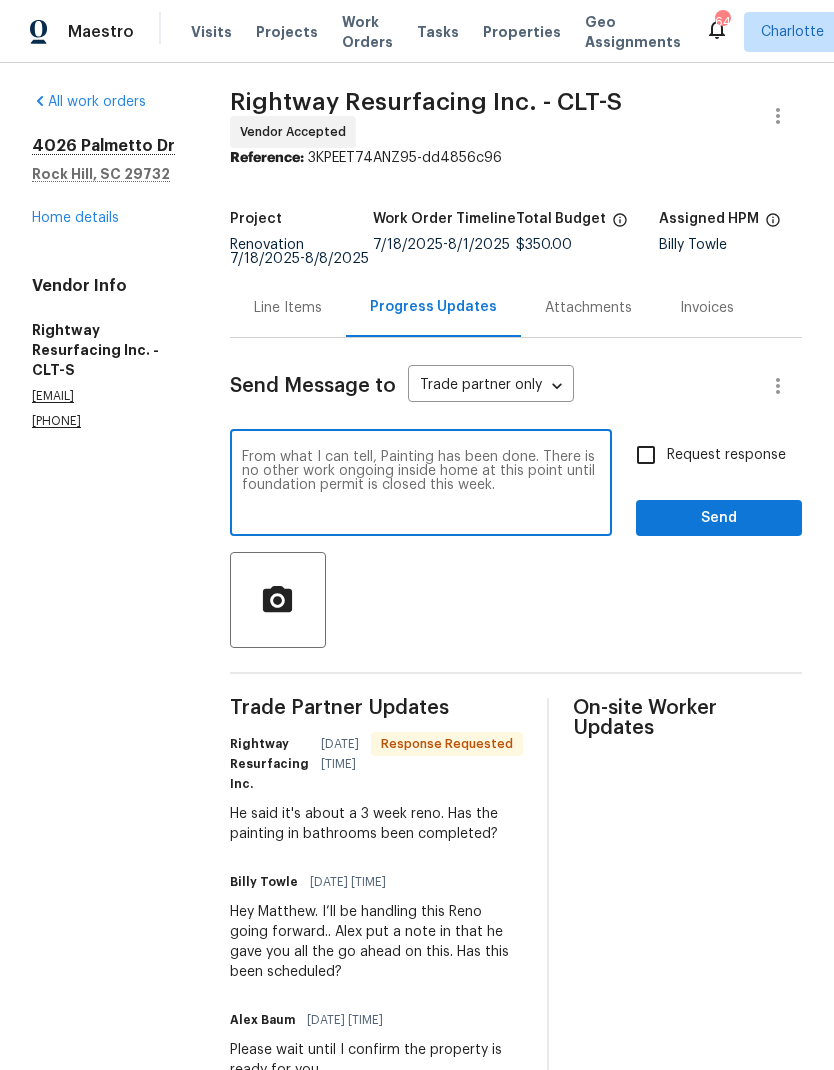 click on "From what I can tell, Painting has been done. There is no other work ongoing inside home at this point until foundation permit is closed this week." at bounding box center [421, 485] 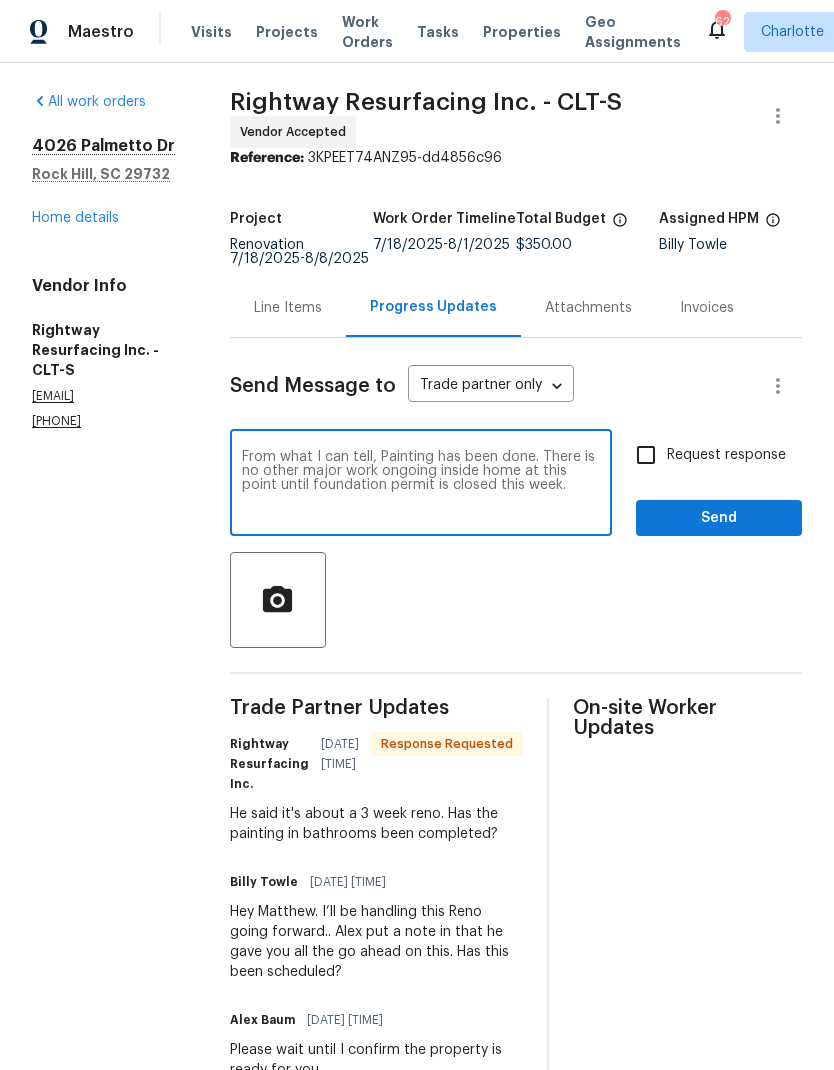 type on "From what I can tell, Painting has been done. There is no other major work ongoing inside home at this point until foundation permit is closed this week." 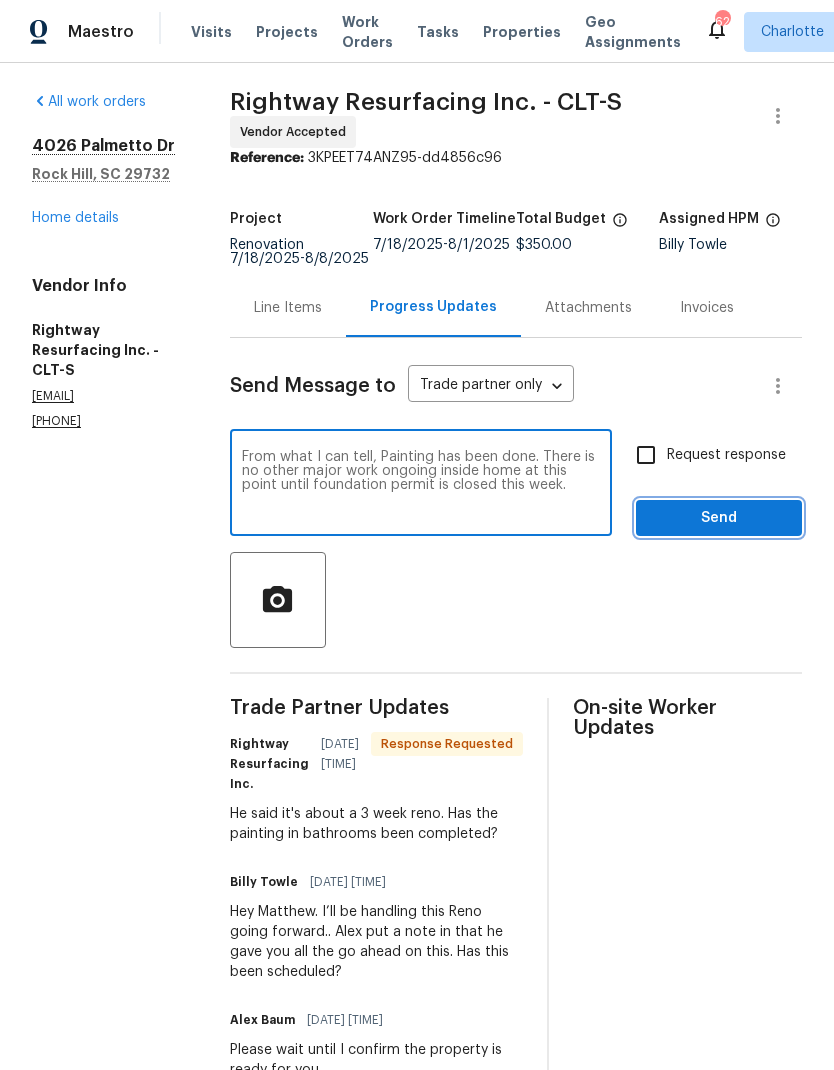 click on "Send" at bounding box center (719, 518) 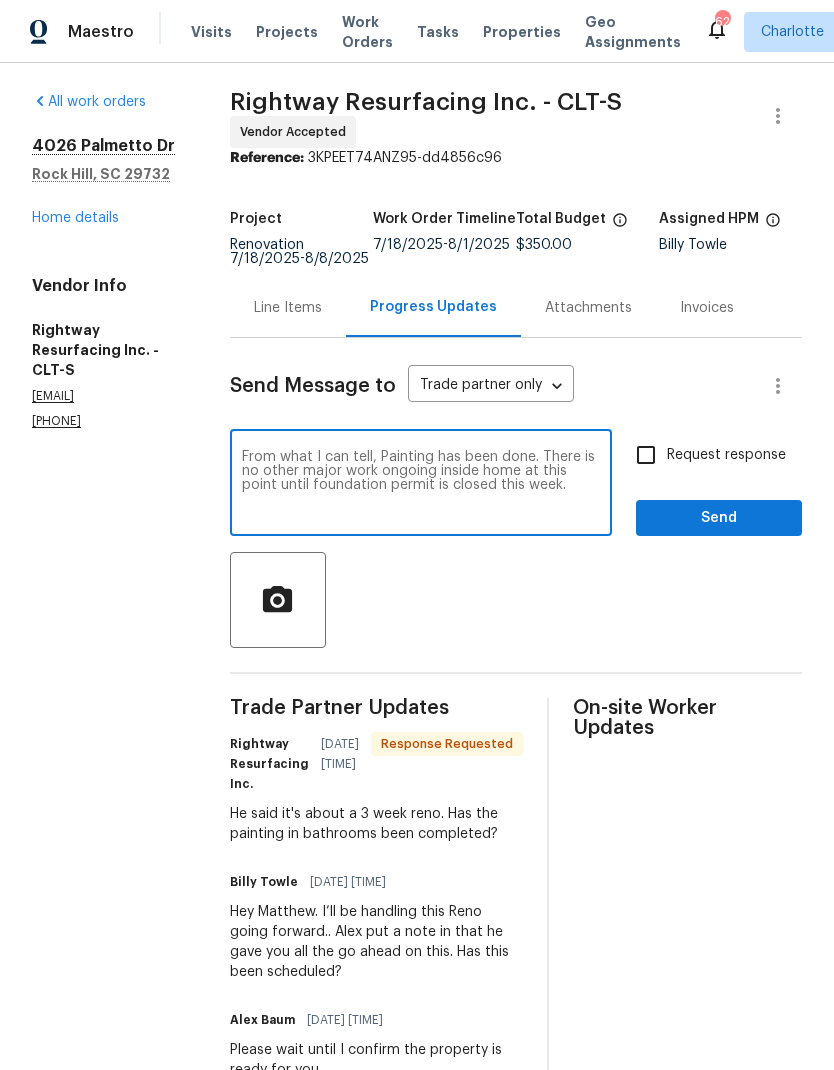 scroll, scrollTop: 0, scrollLeft: 0, axis: both 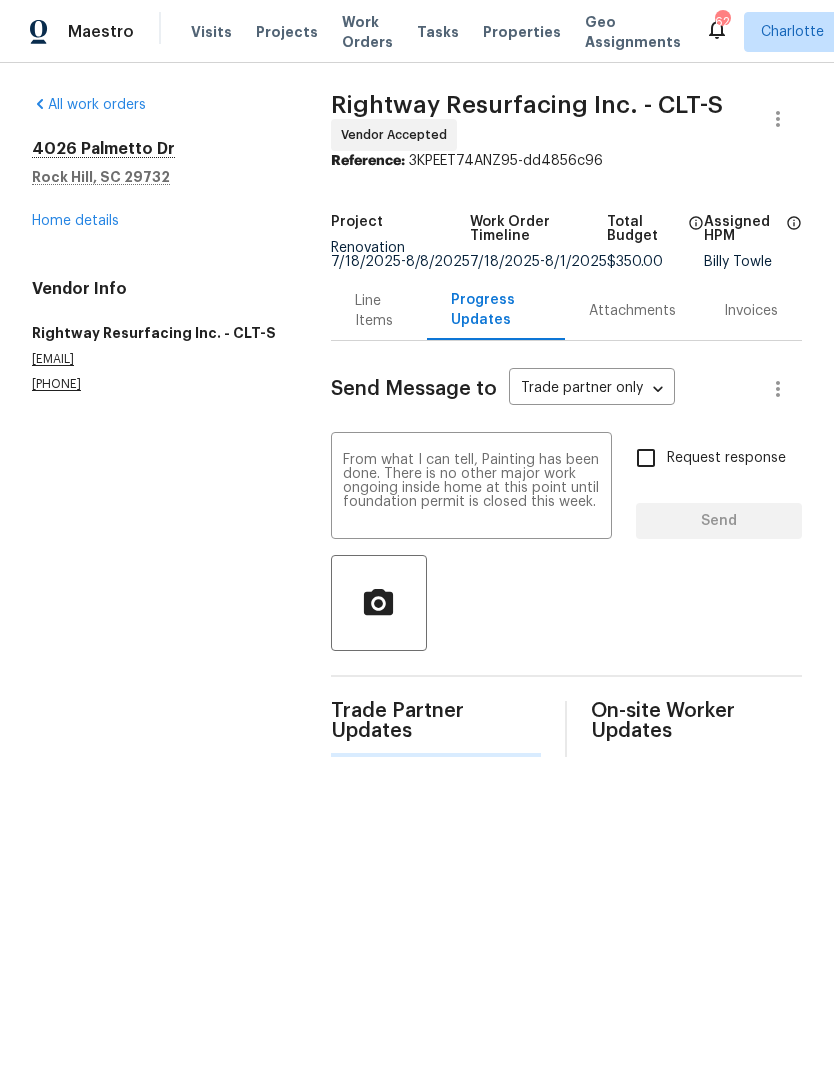 type 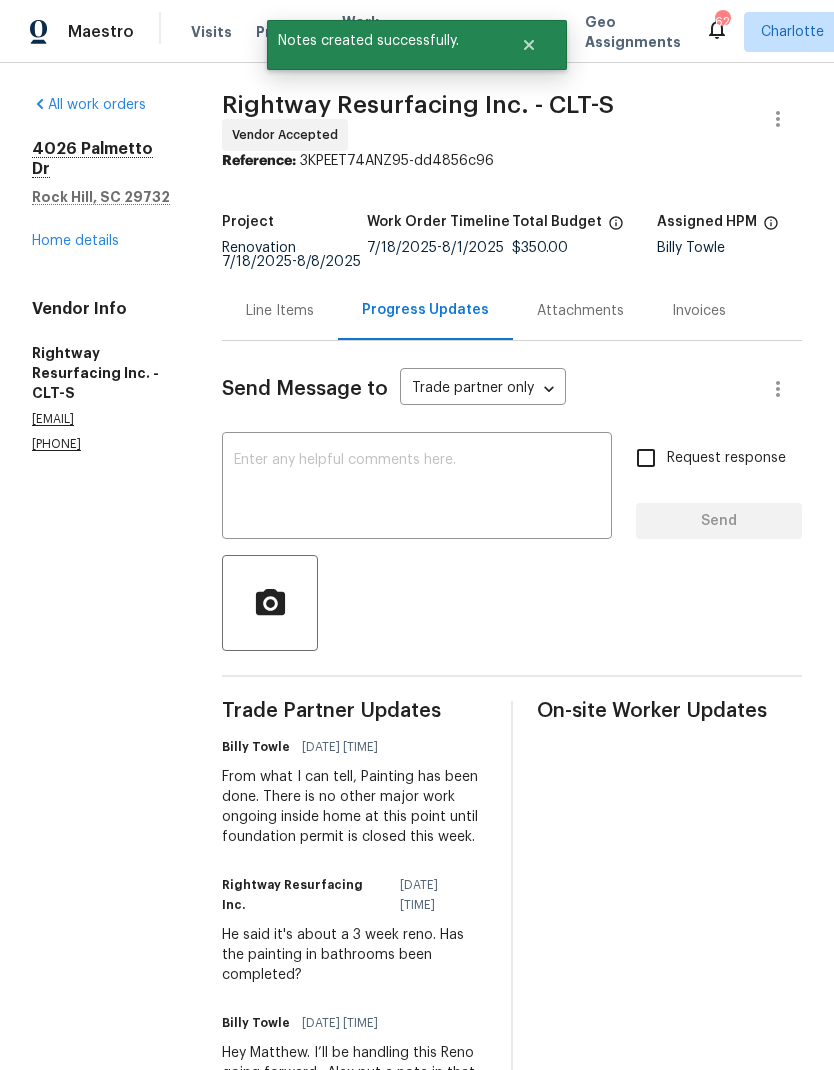 click on "Home details" at bounding box center [75, 241] 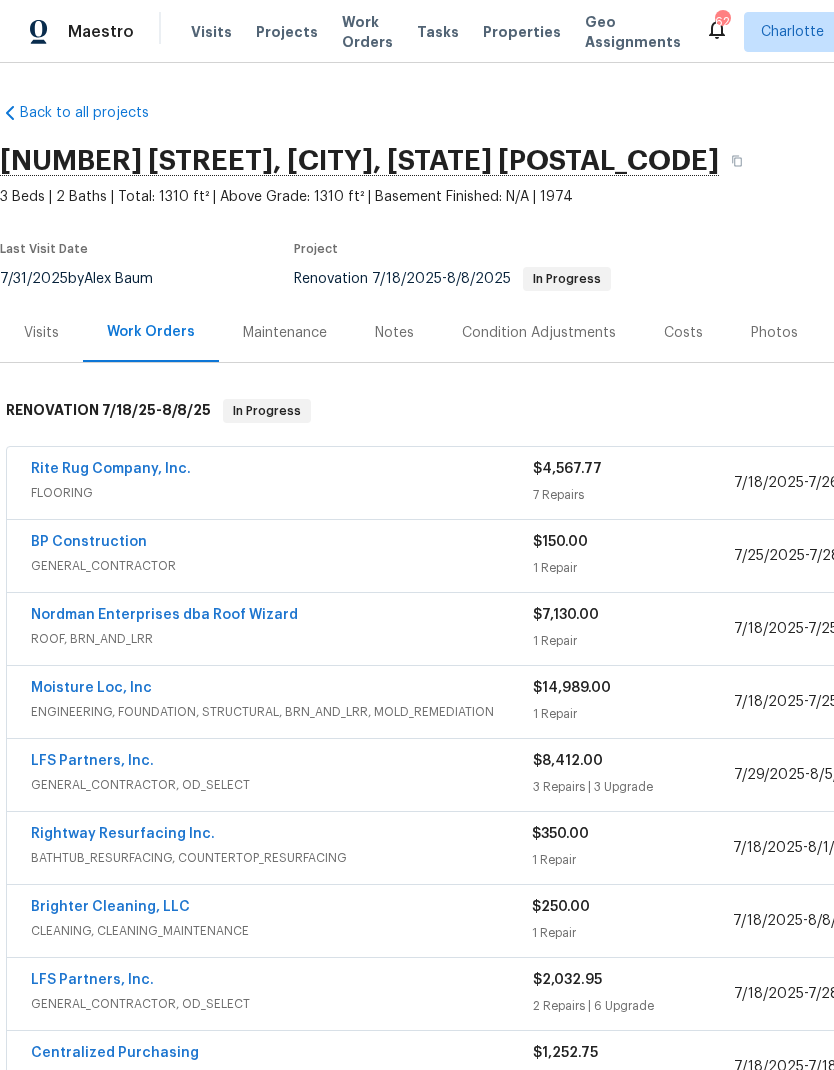 scroll, scrollTop: 0, scrollLeft: 0, axis: both 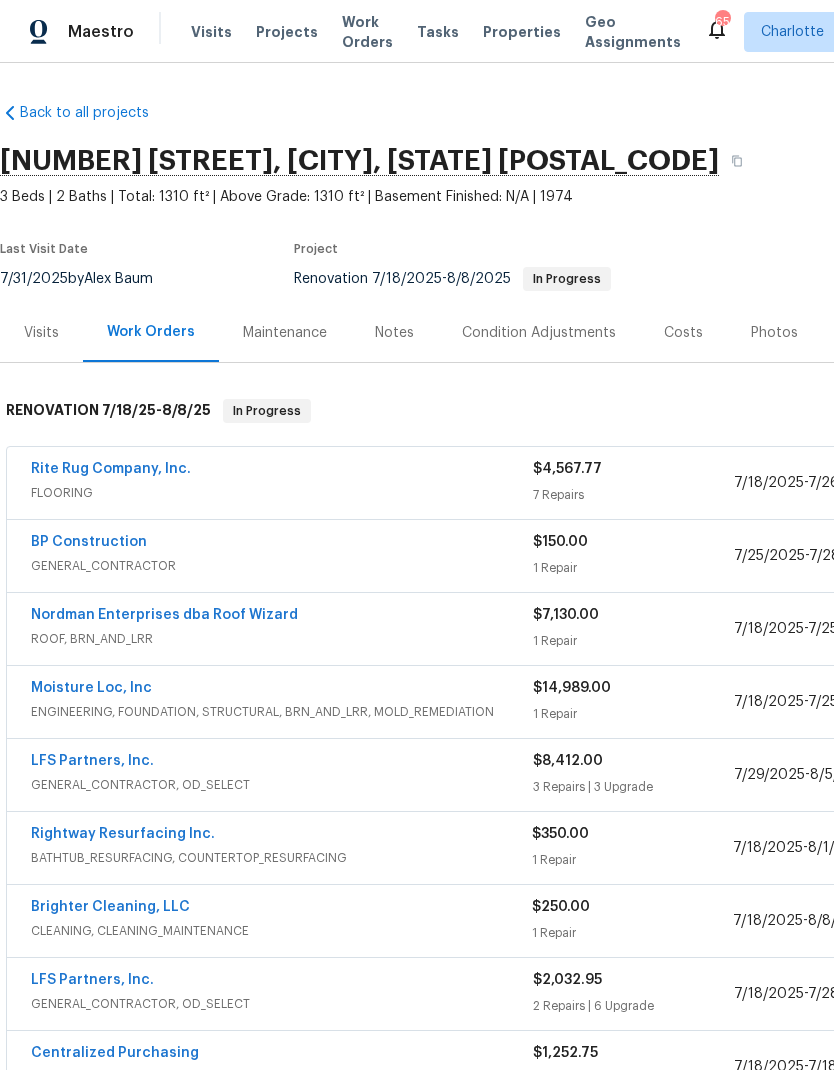 click on "BP Construction" at bounding box center [89, 542] 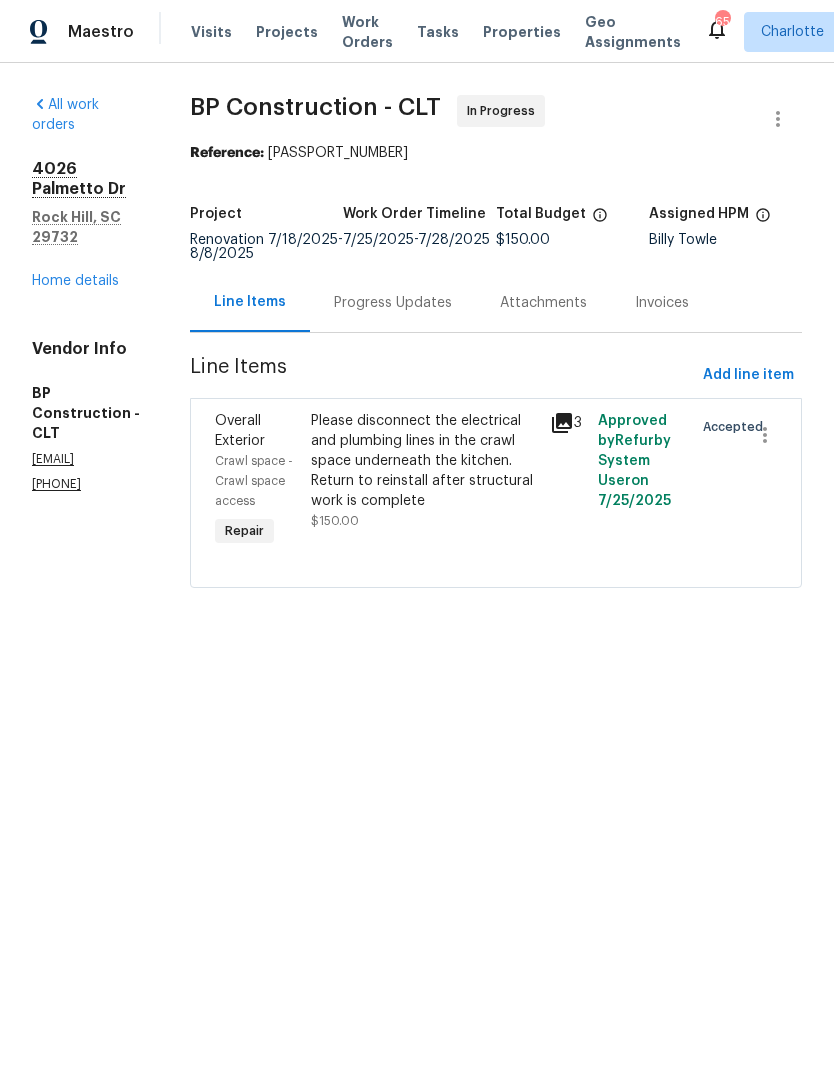 click on "Progress Updates" at bounding box center [393, 303] 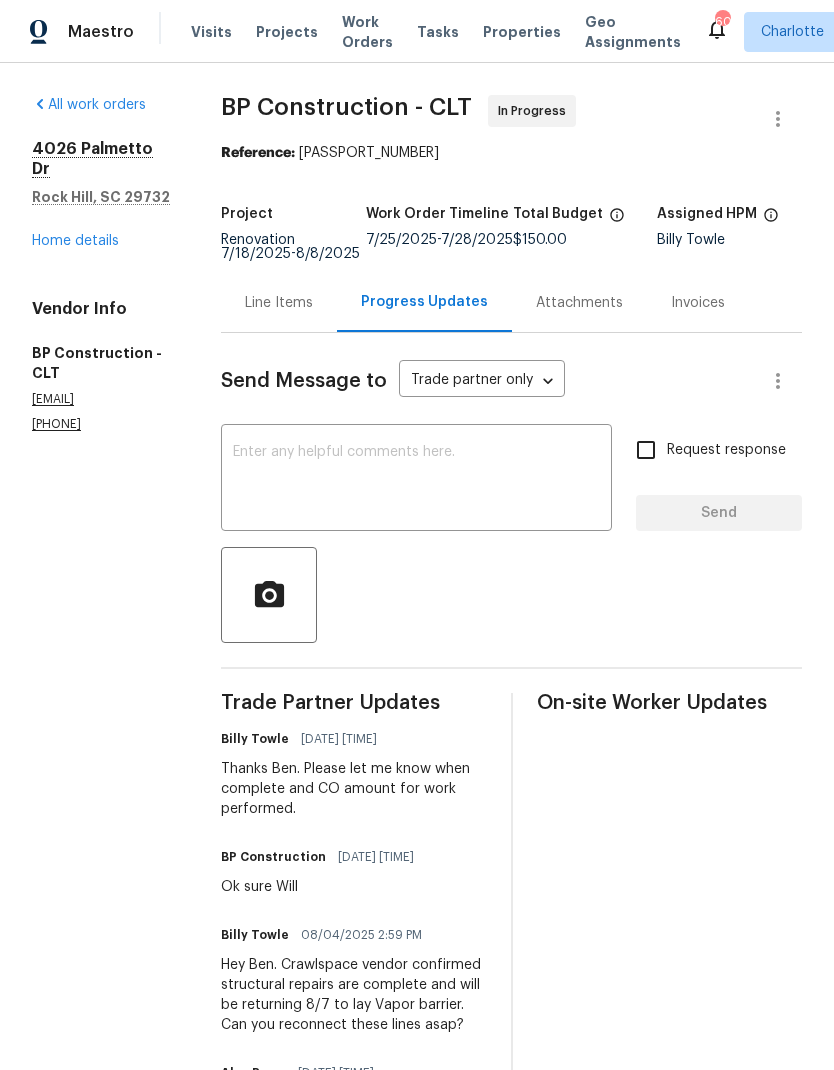 scroll, scrollTop: 0, scrollLeft: 0, axis: both 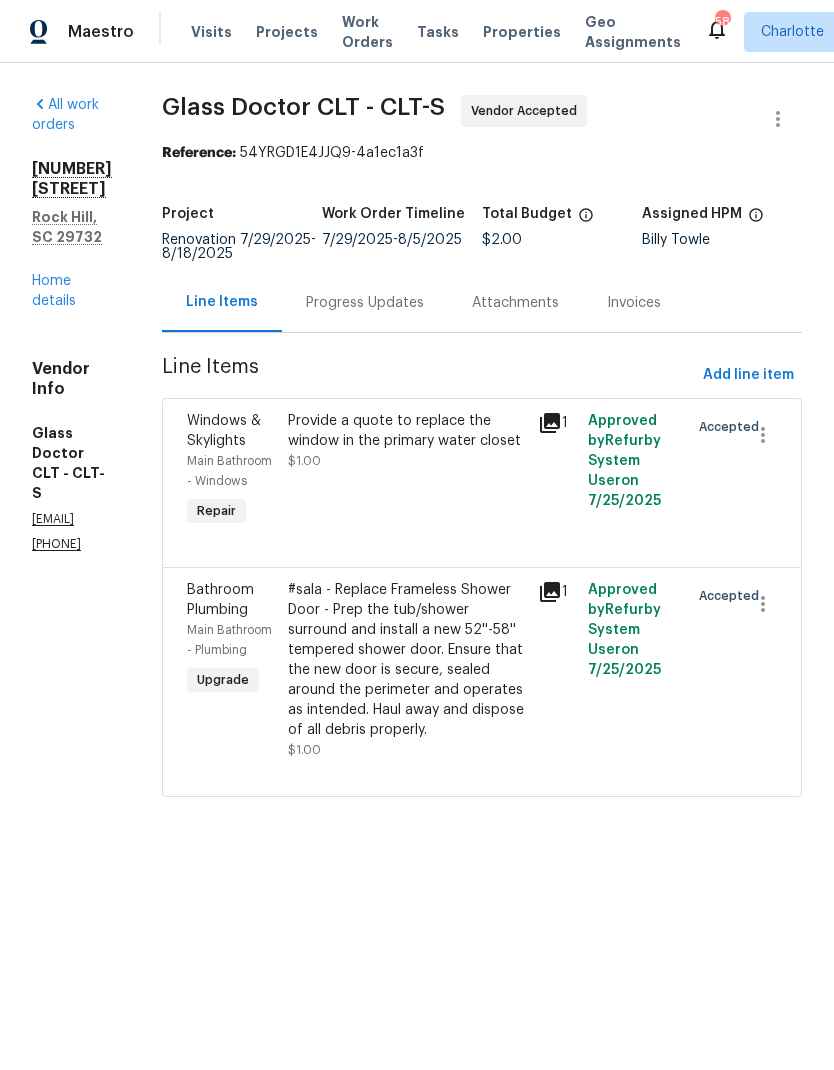 click on "Progress Updates" at bounding box center [365, 303] 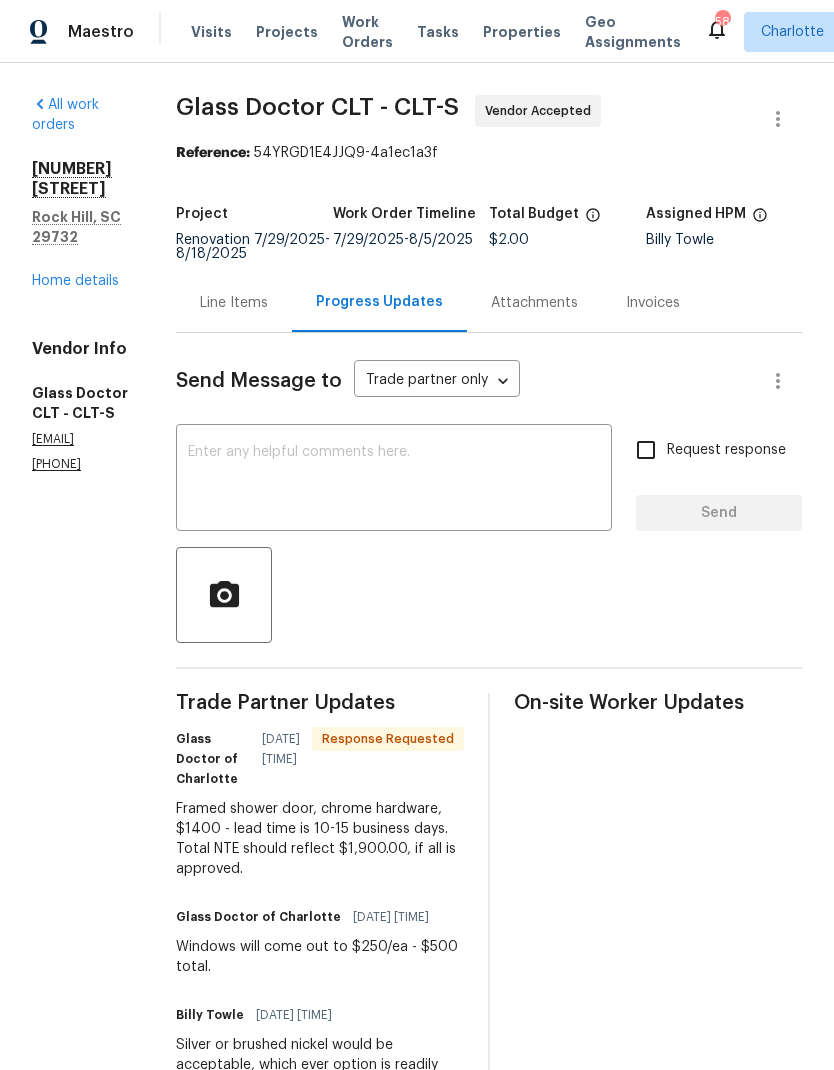 scroll, scrollTop: 0, scrollLeft: 0, axis: both 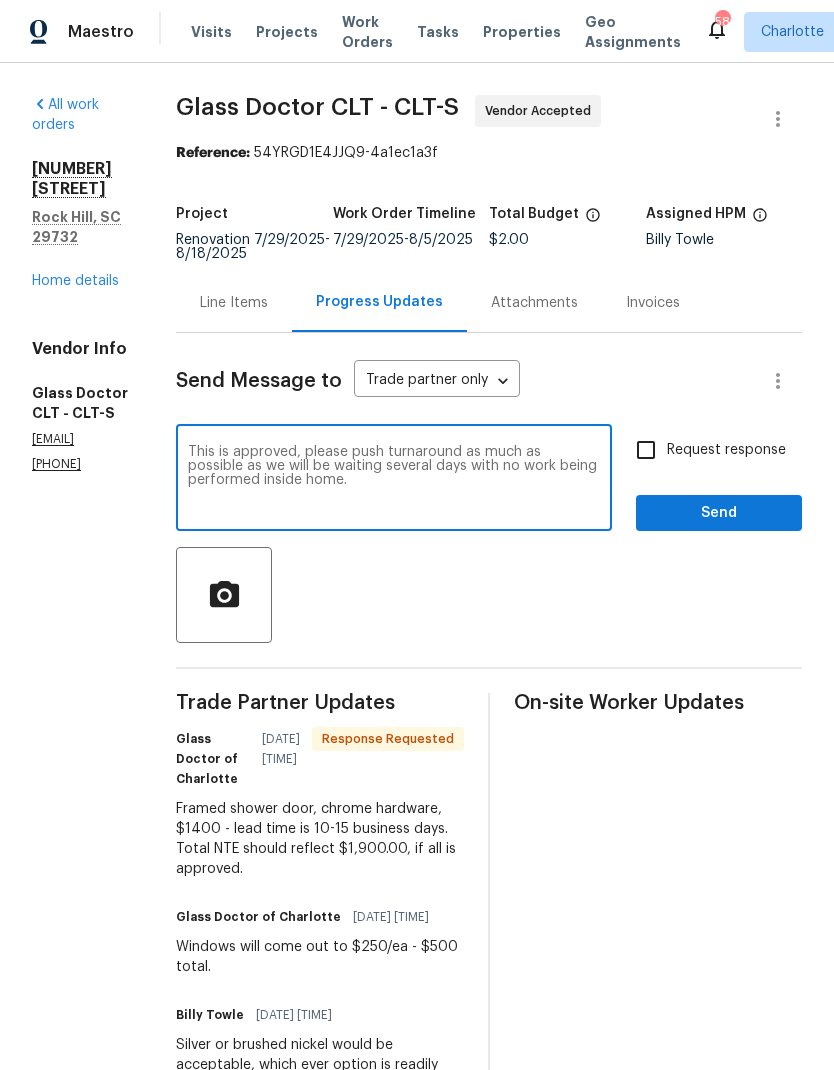 type on "This is approved, please push turnaround as much as possible as we will be waiting several days with no work being performed inside home." 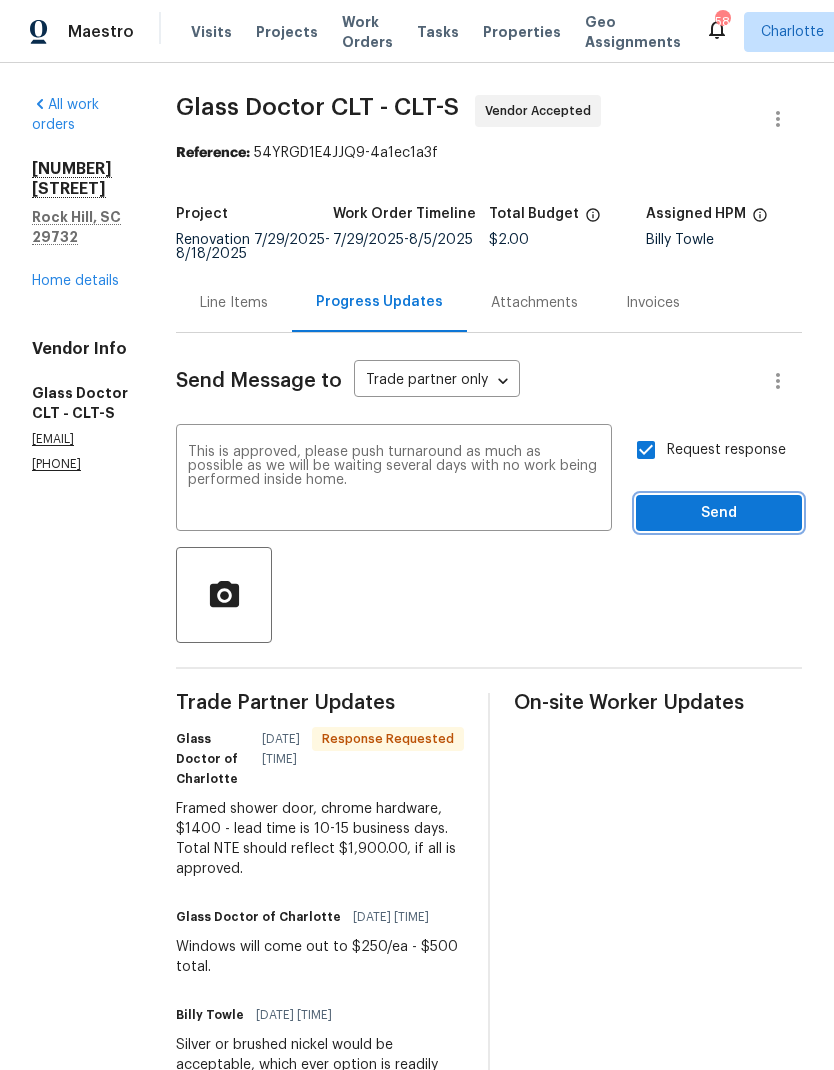 click on "Send" at bounding box center [719, 513] 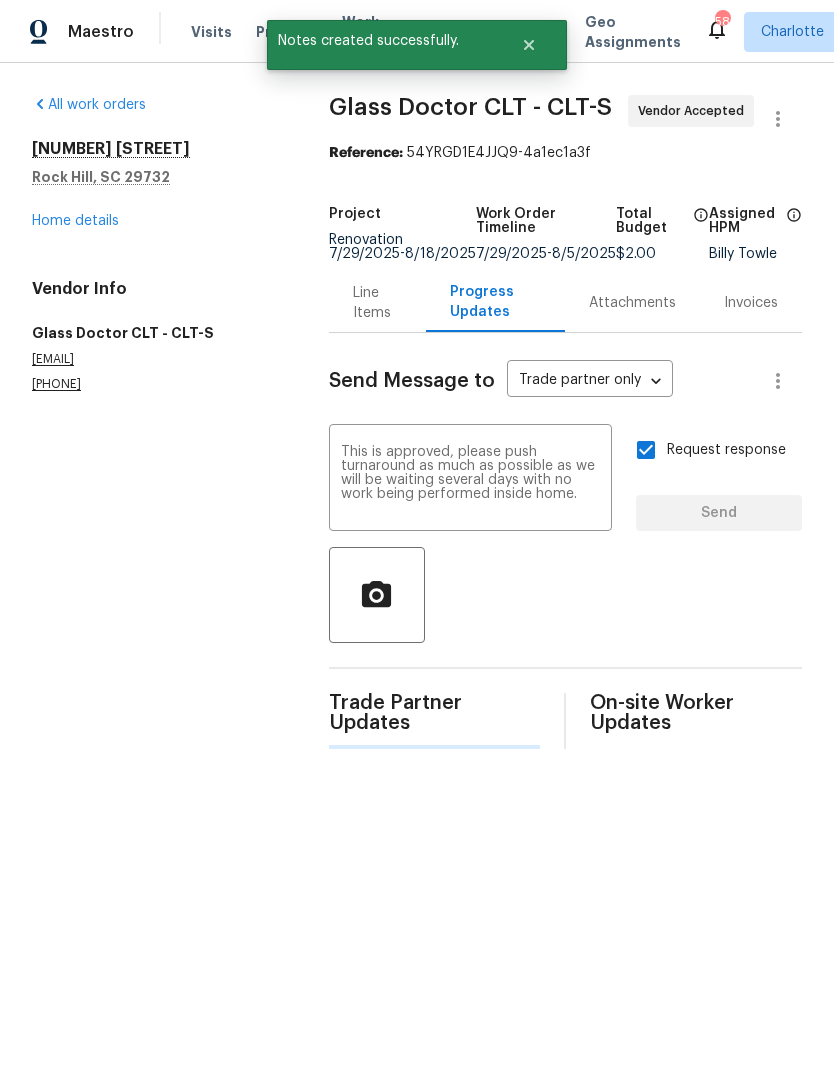 type 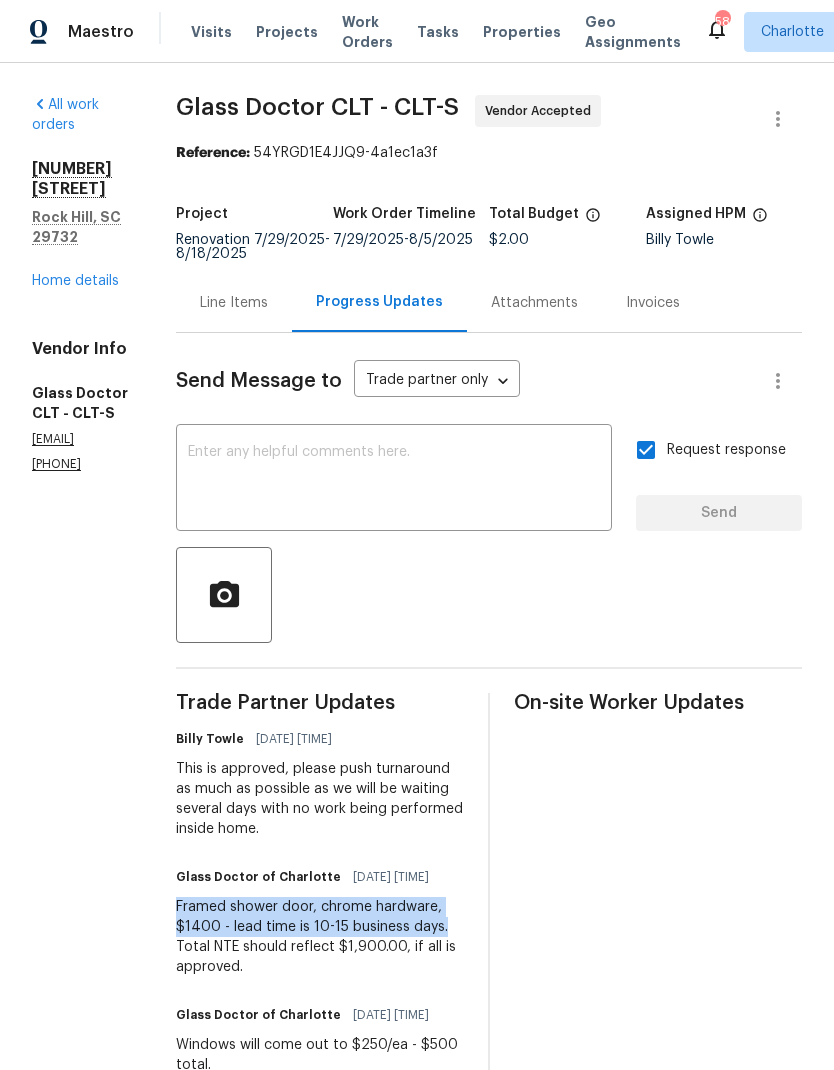 scroll, scrollTop: 0, scrollLeft: 0, axis: both 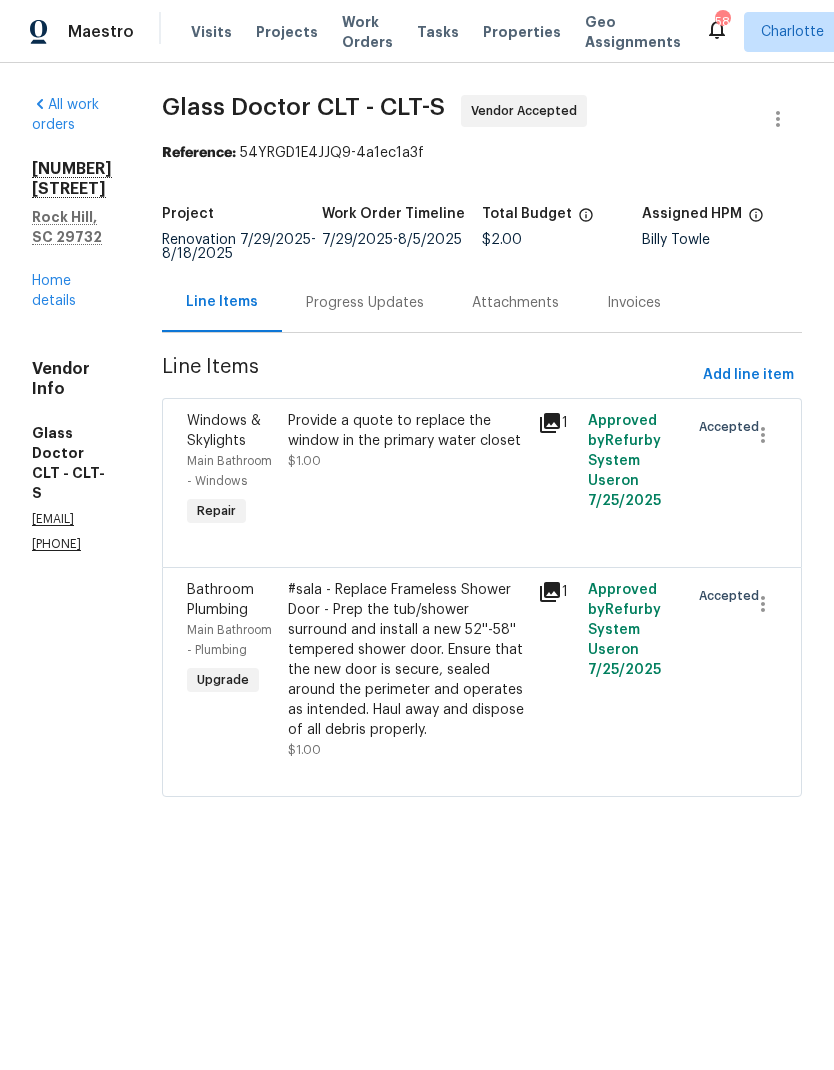 click on "Windows & Skylights" at bounding box center (224, 431) 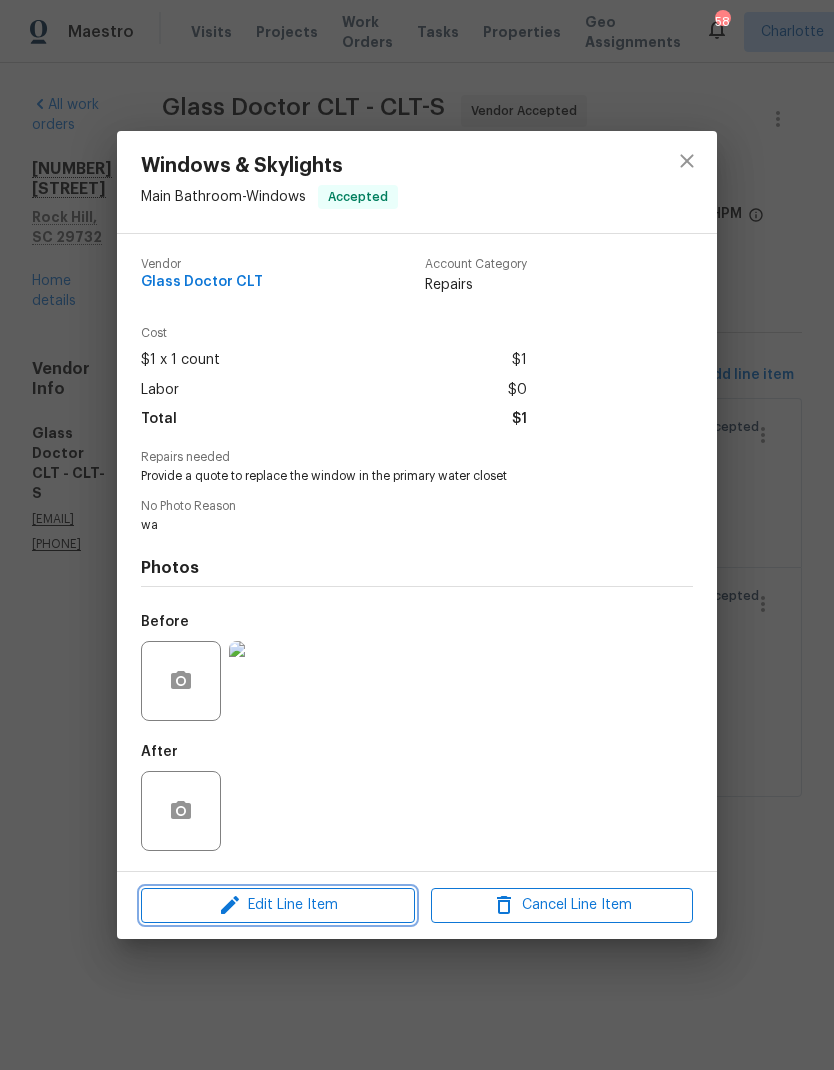 click on "Edit Line Item" at bounding box center (278, 905) 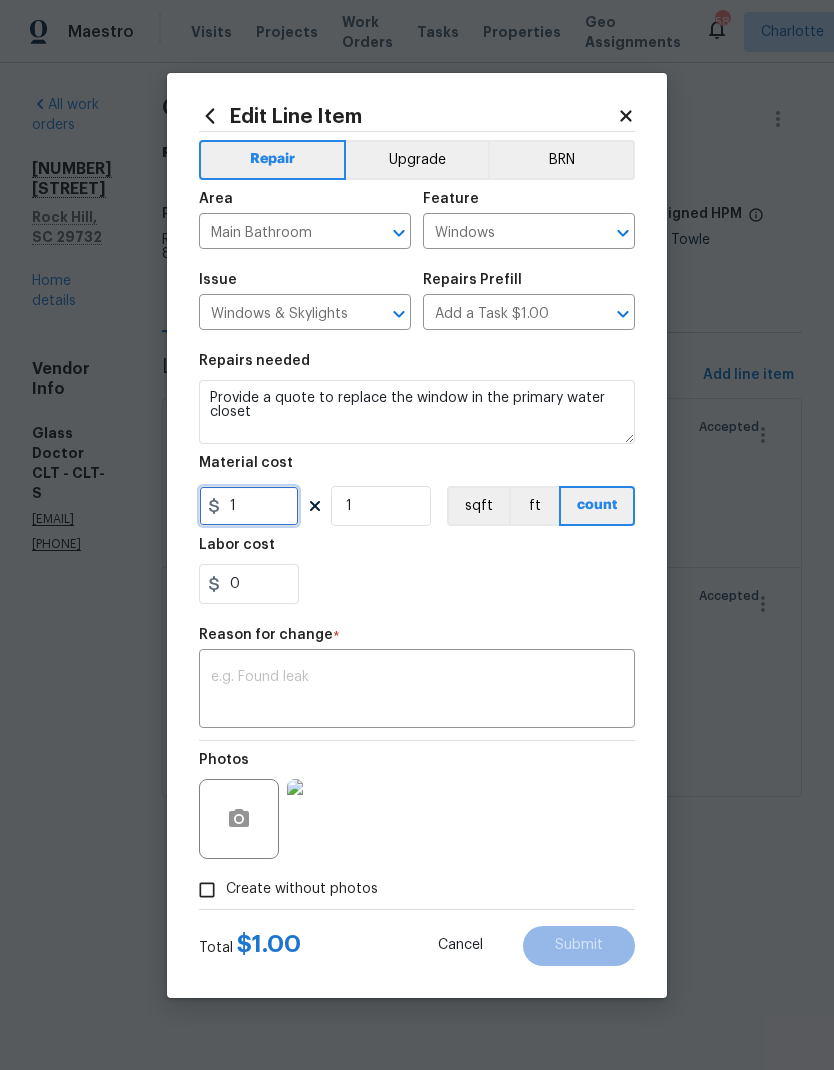 click on "1" at bounding box center (249, 506) 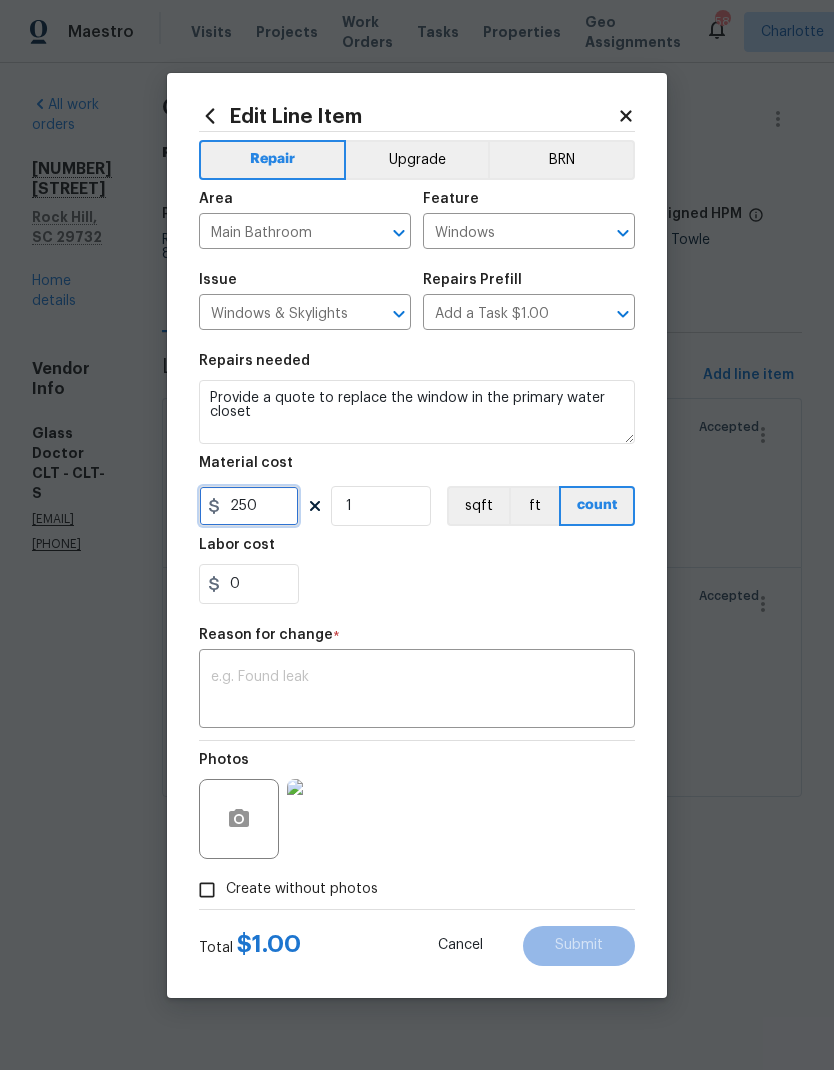 type on "250" 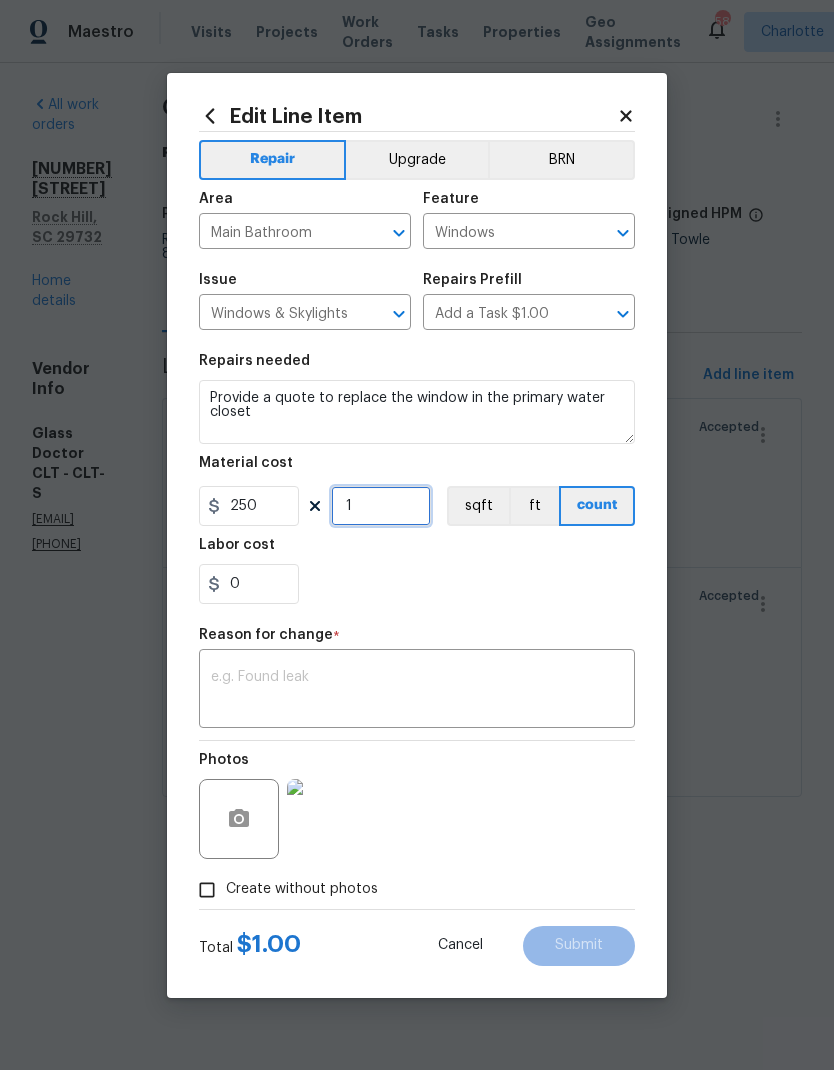 click on "1" at bounding box center (381, 506) 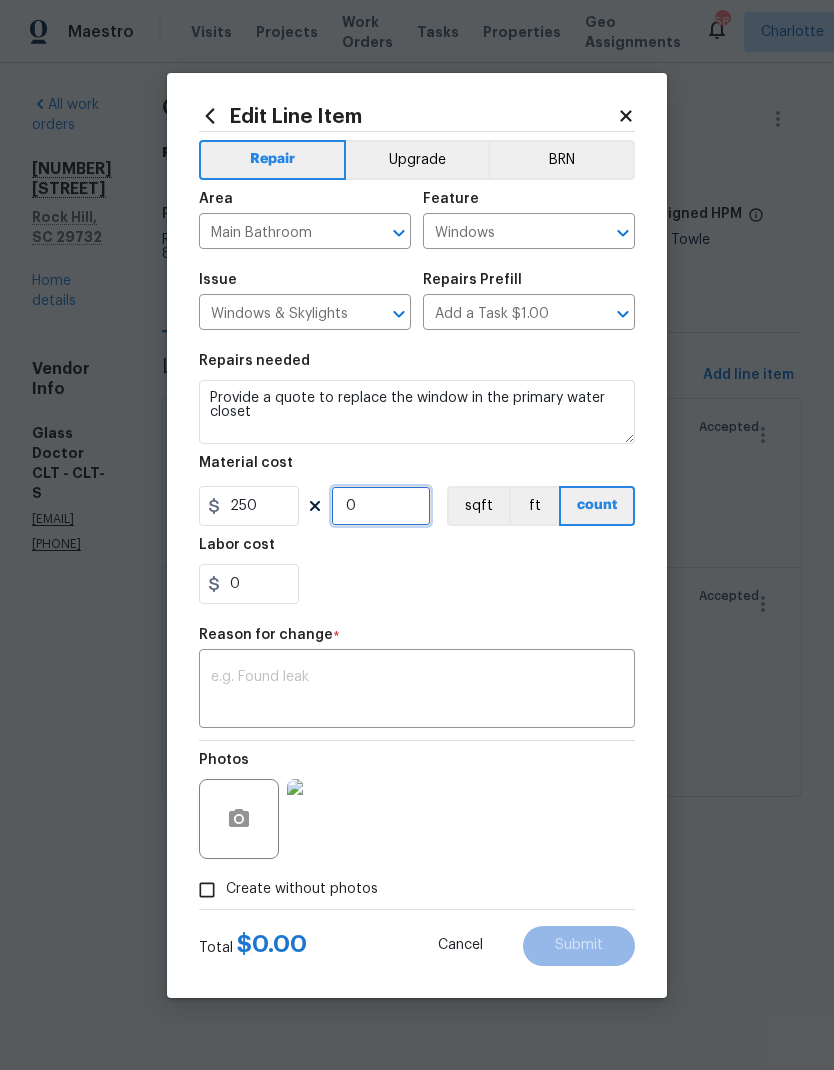 type on "2" 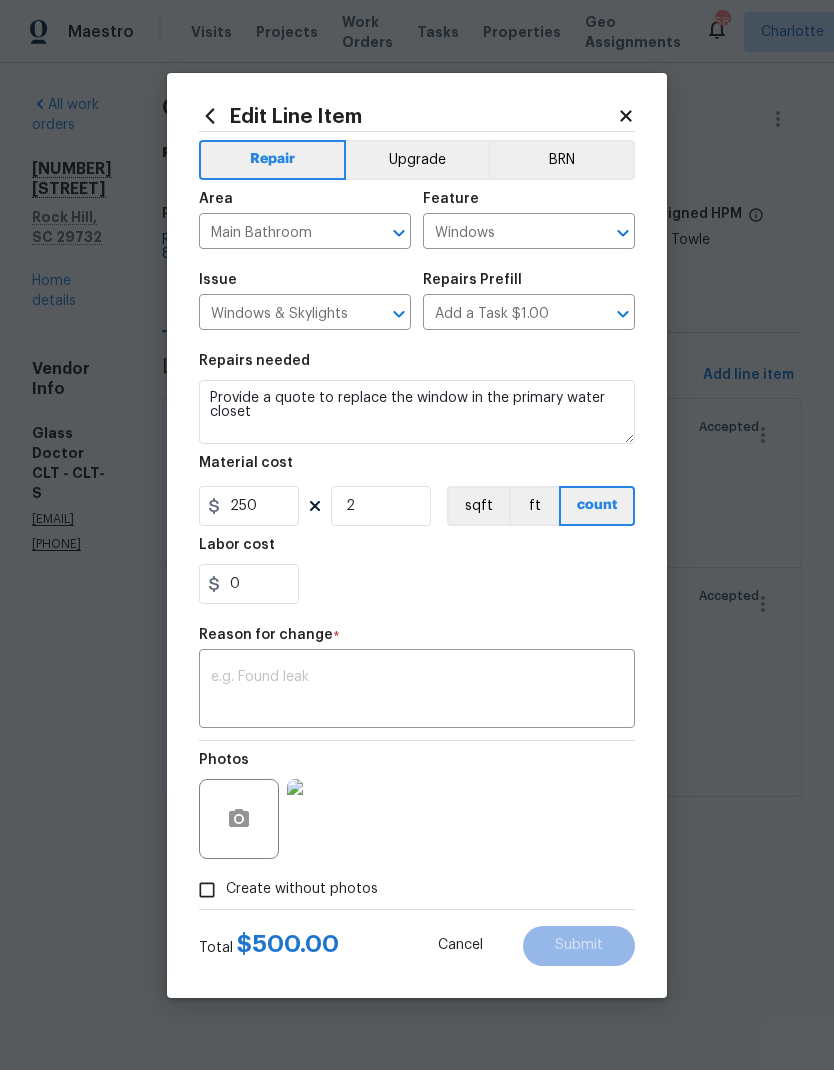 click on "x ​" at bounding box center [417, 691] 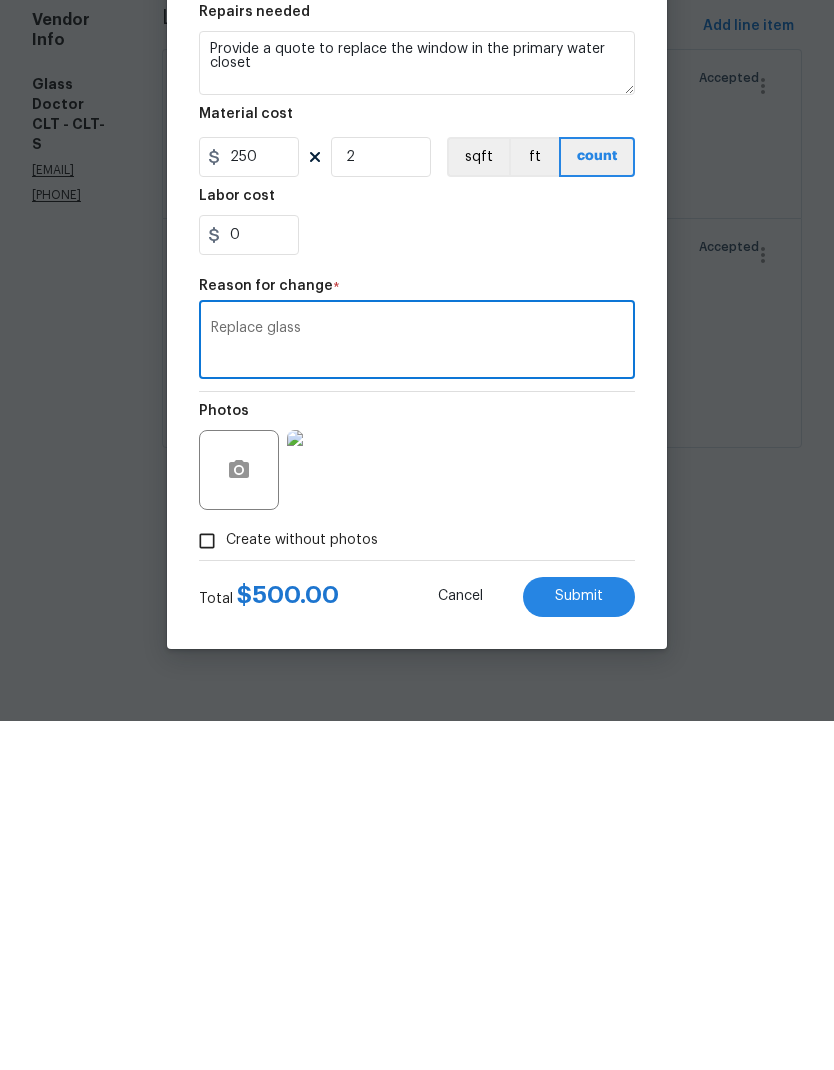 type on "Replace glass" 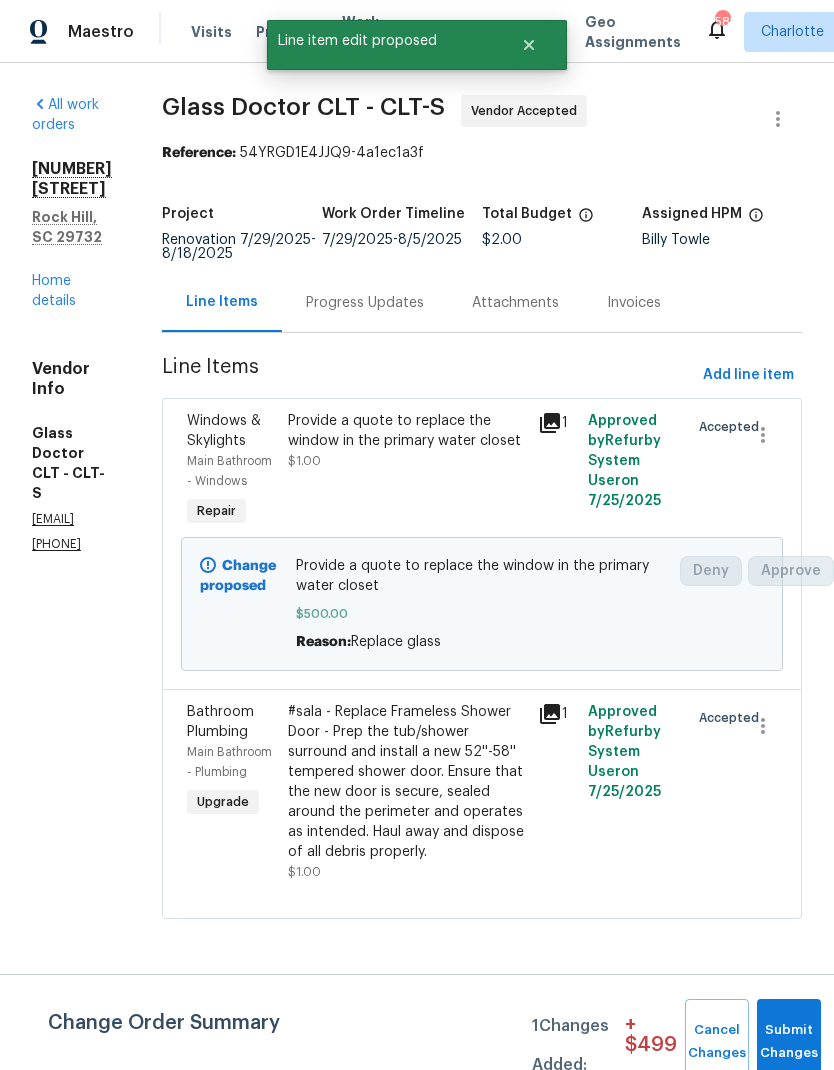 click on "Bathroom Plumbing" at bounding box center [220, 722] 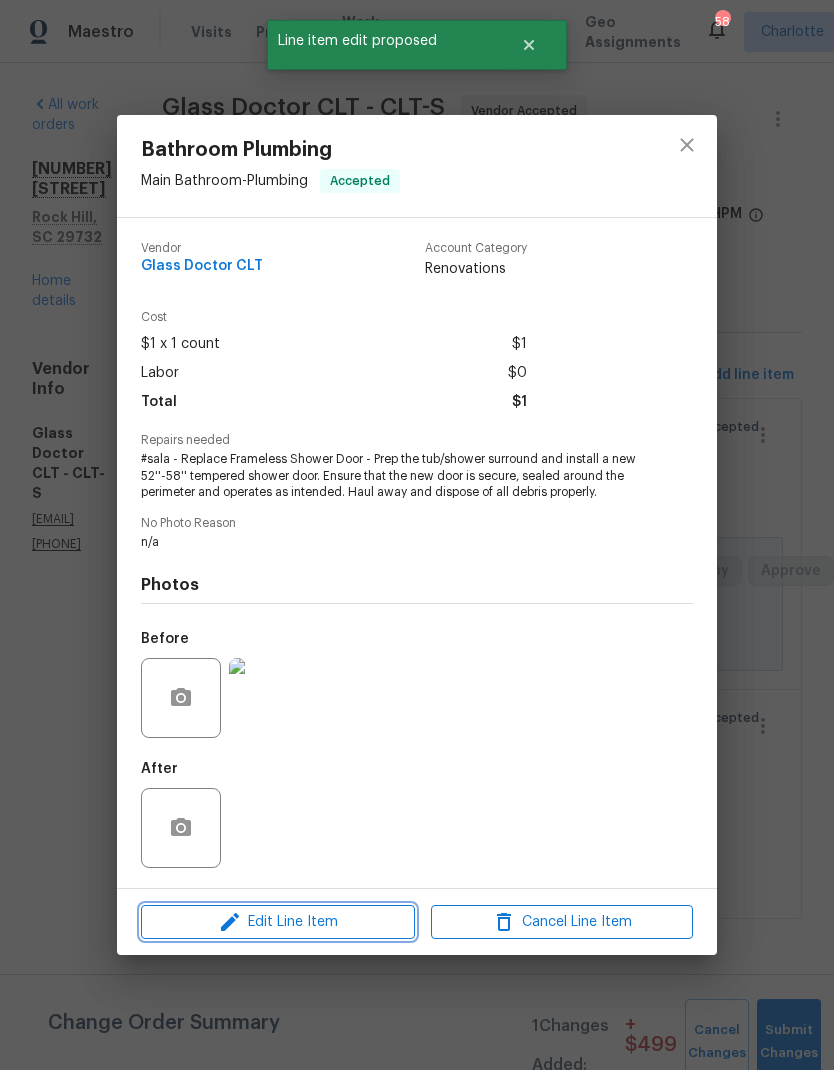 click 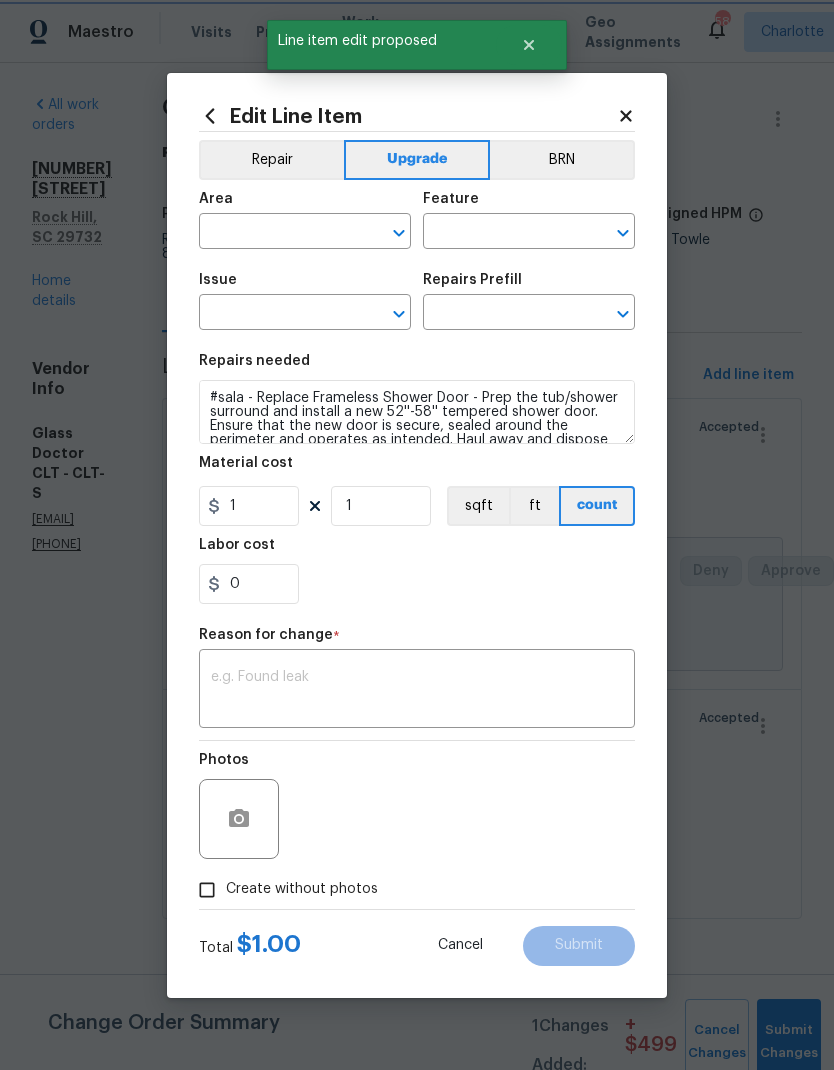 type on "Main Bathroom" 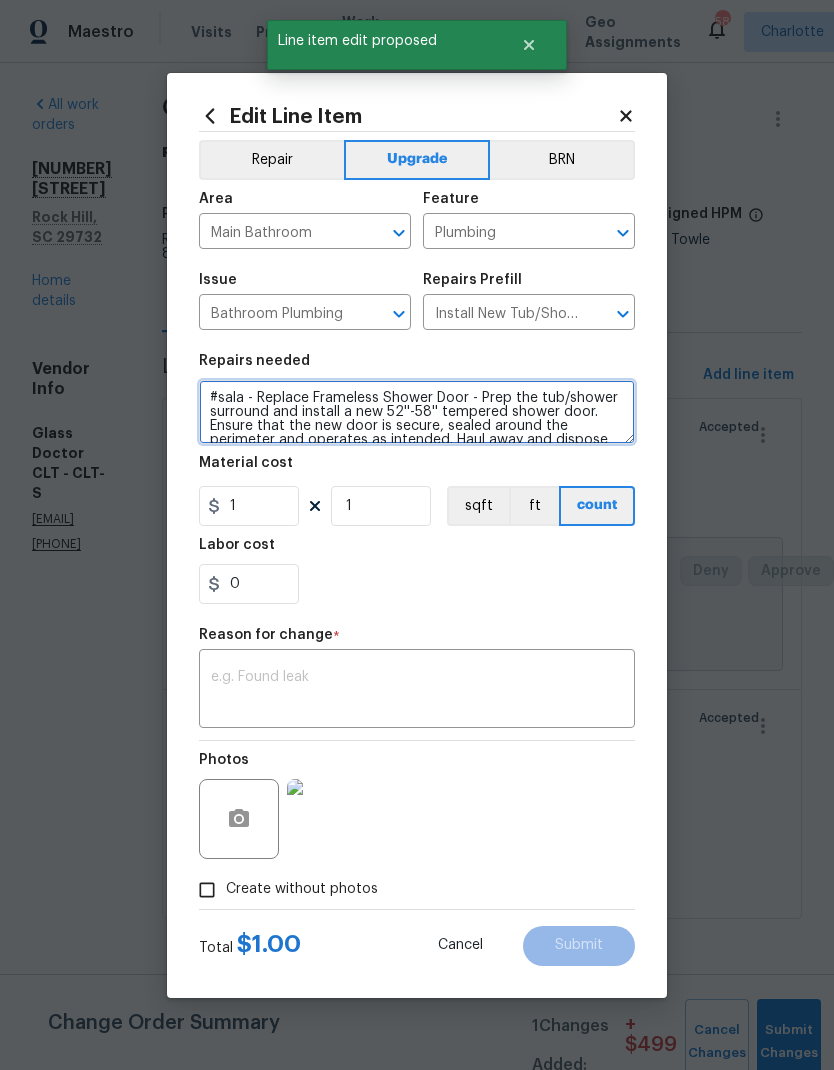 click on "#sala - Replace Frameless Shower Door - Prep the tub/shower surround and install a new 52''-58'' tempered shower door. Ensure that the new door is secure, sealed around the perimeter and operates as intended. Haul away and dispose of all debris properly." at bounding box center [417, 412] 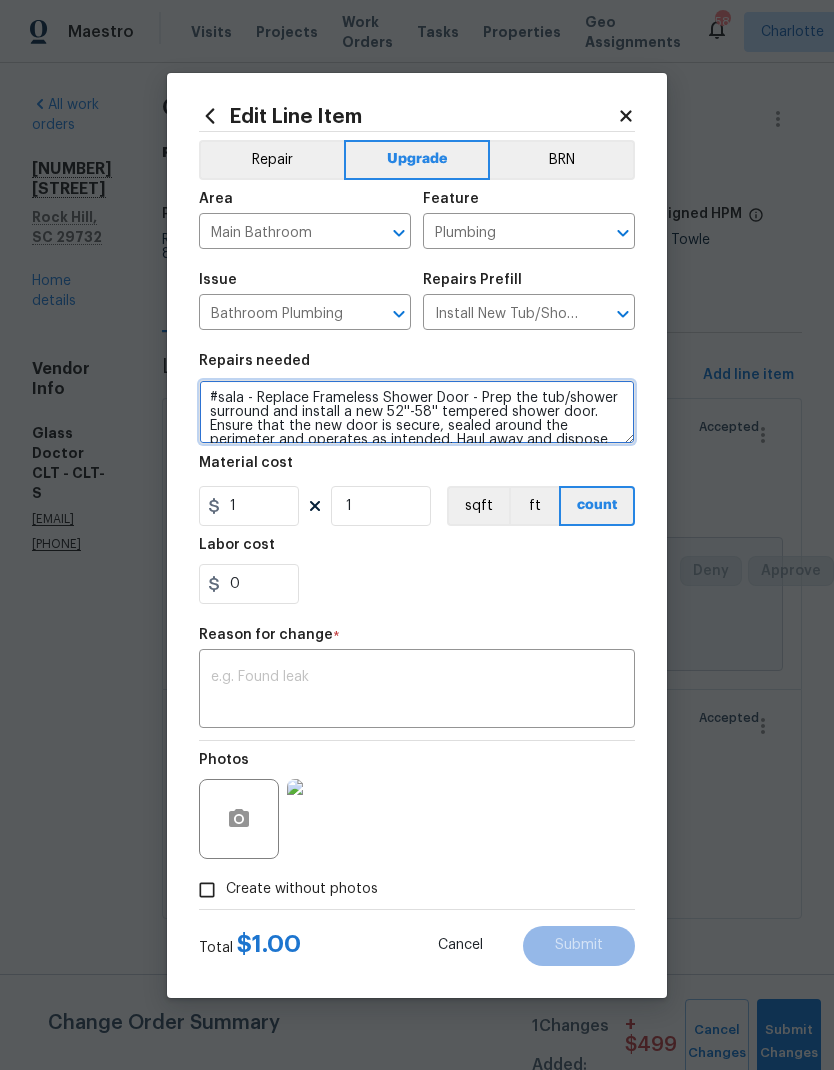 click on "#sala - Replace Frameless Shower Door - Prep the tub/shower surround and install a new 52''-58'' tempered shower door. Ensure that the new door is secure, sealed around the perimeter and operates as intended. Haul away and dispose of all debris properly." at bounding box center [417, 412] 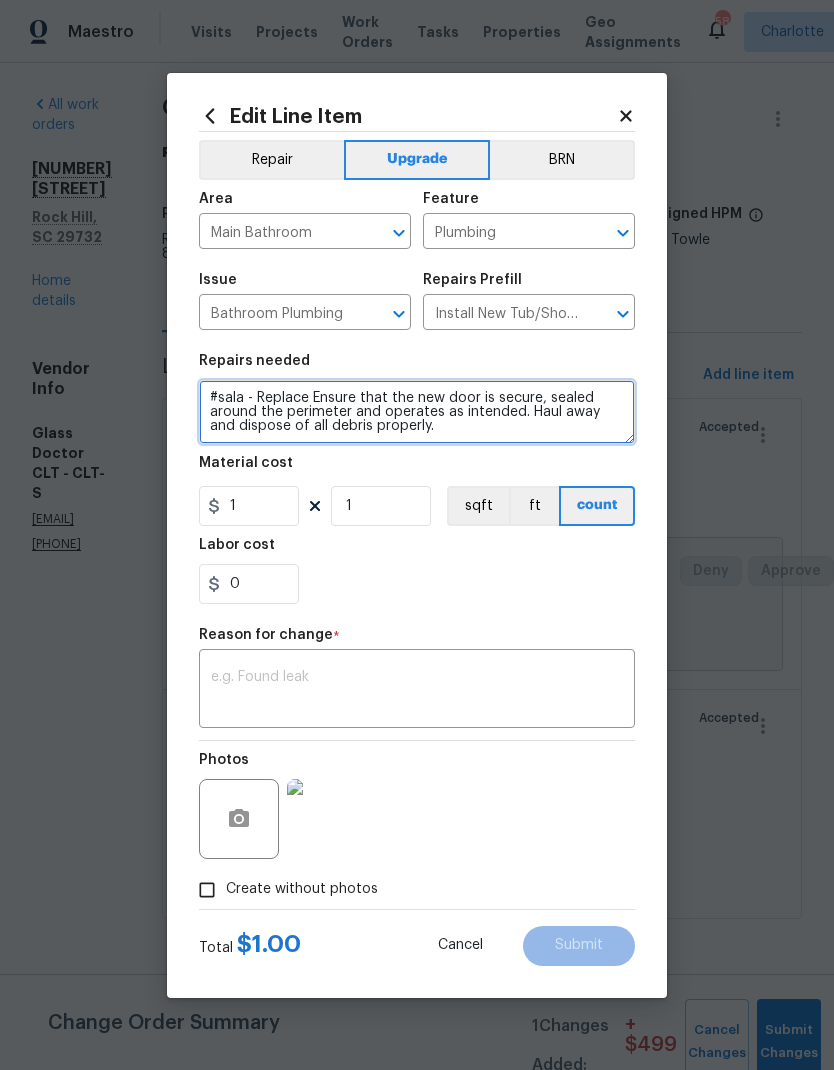 scroll, scrollTop: 0, scrollLeft: 0, axis: both 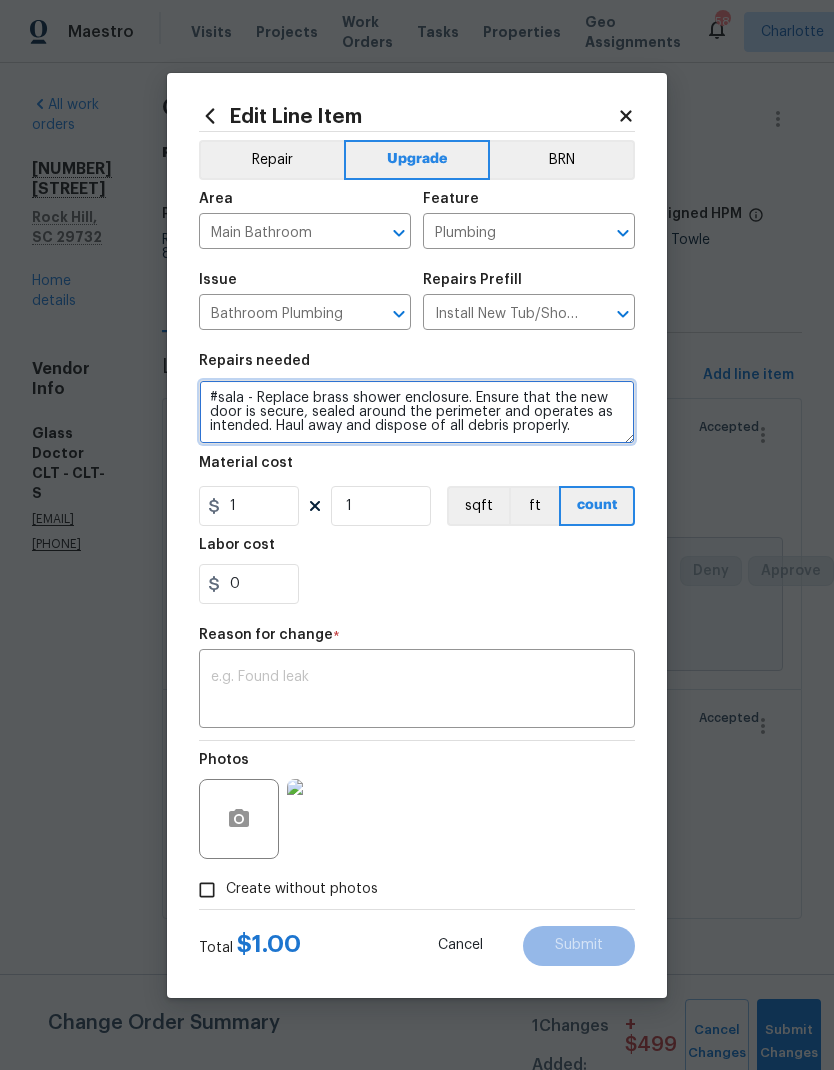 type on "#sala - Replace brass shower enclosure. Ensure that the new door is secure, sealed around the perimeter and operates as intended. Haul away and dispose of all debris properly." 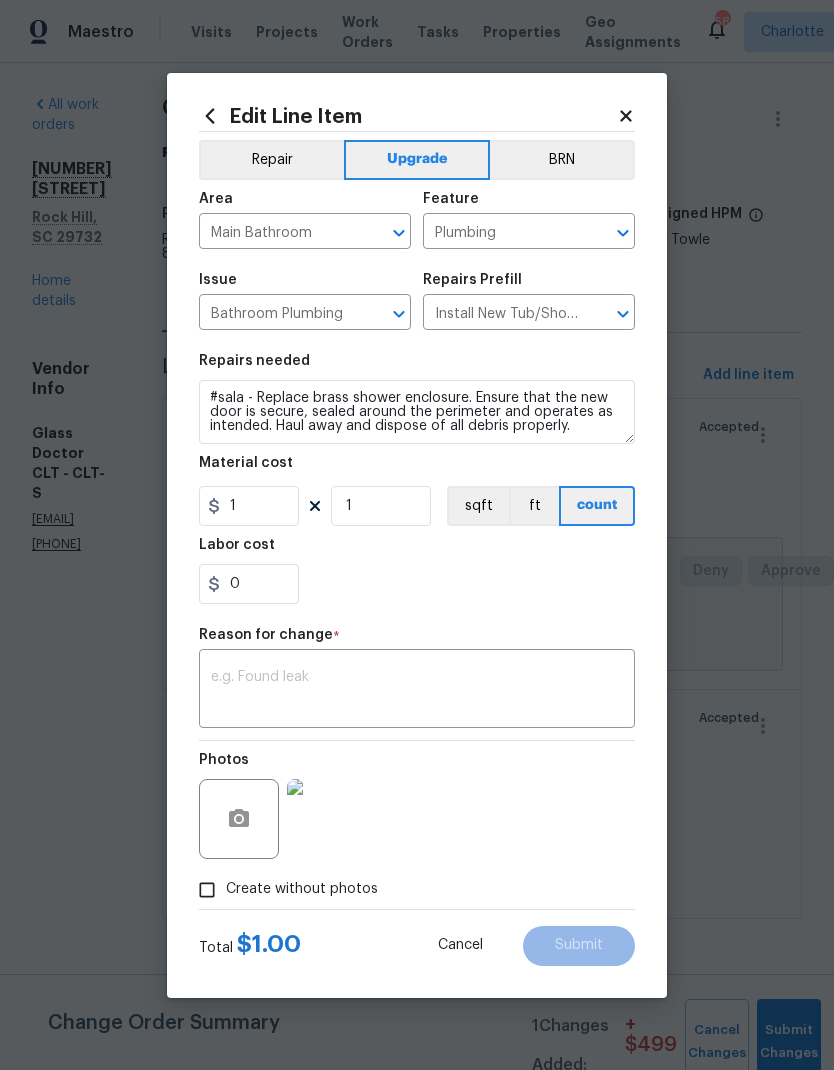 click at bounding box center [417, 691] 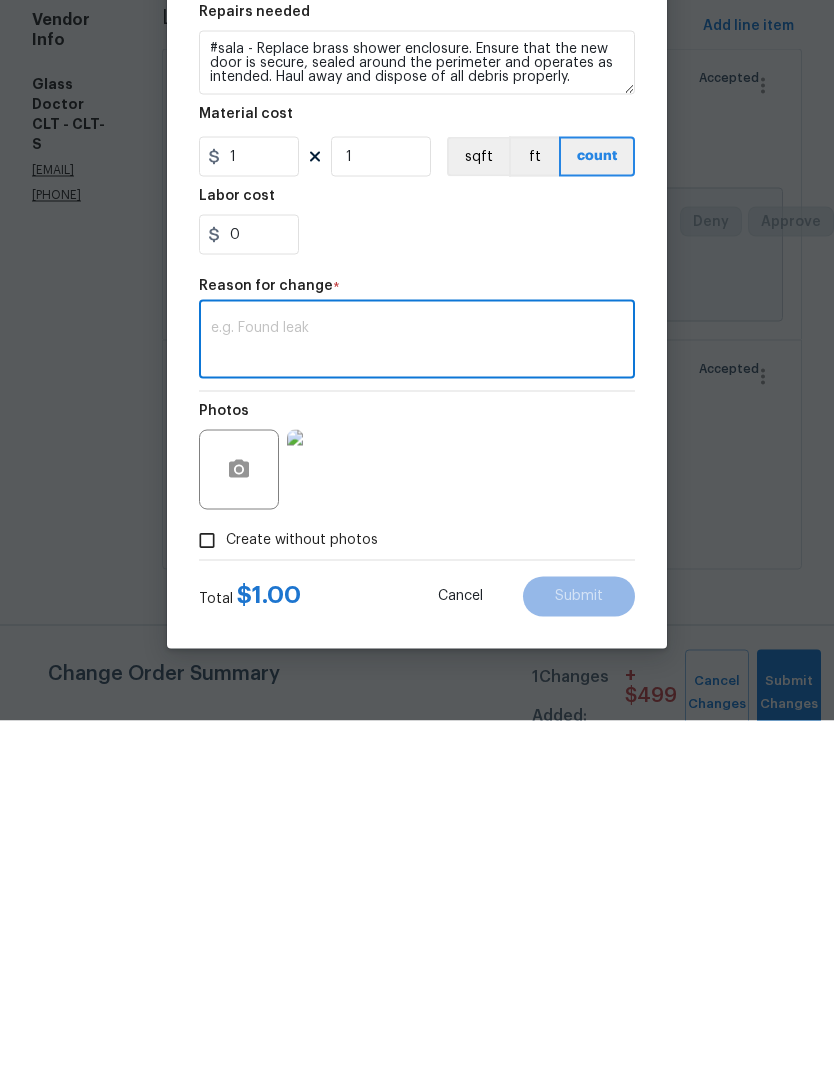 click at bounding box center [417, 691] 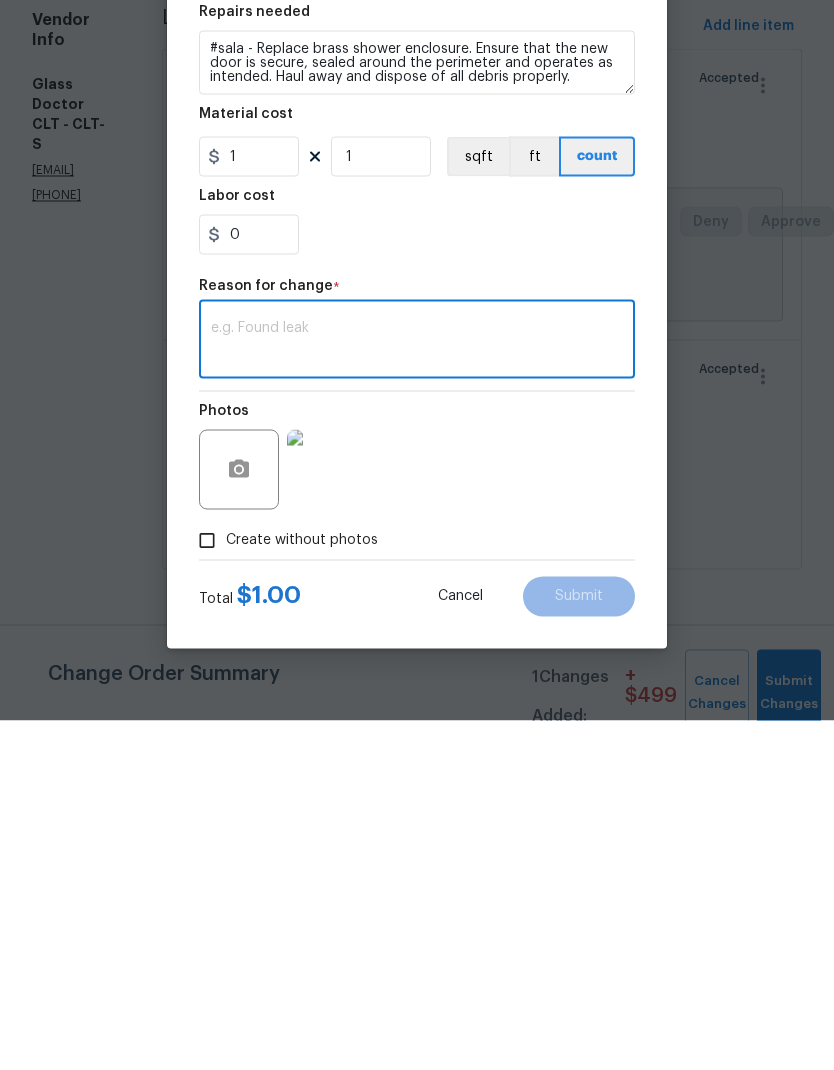 paste on "Framed shower door, chrome hardware, $1400 - lead time is 10-15 business days." 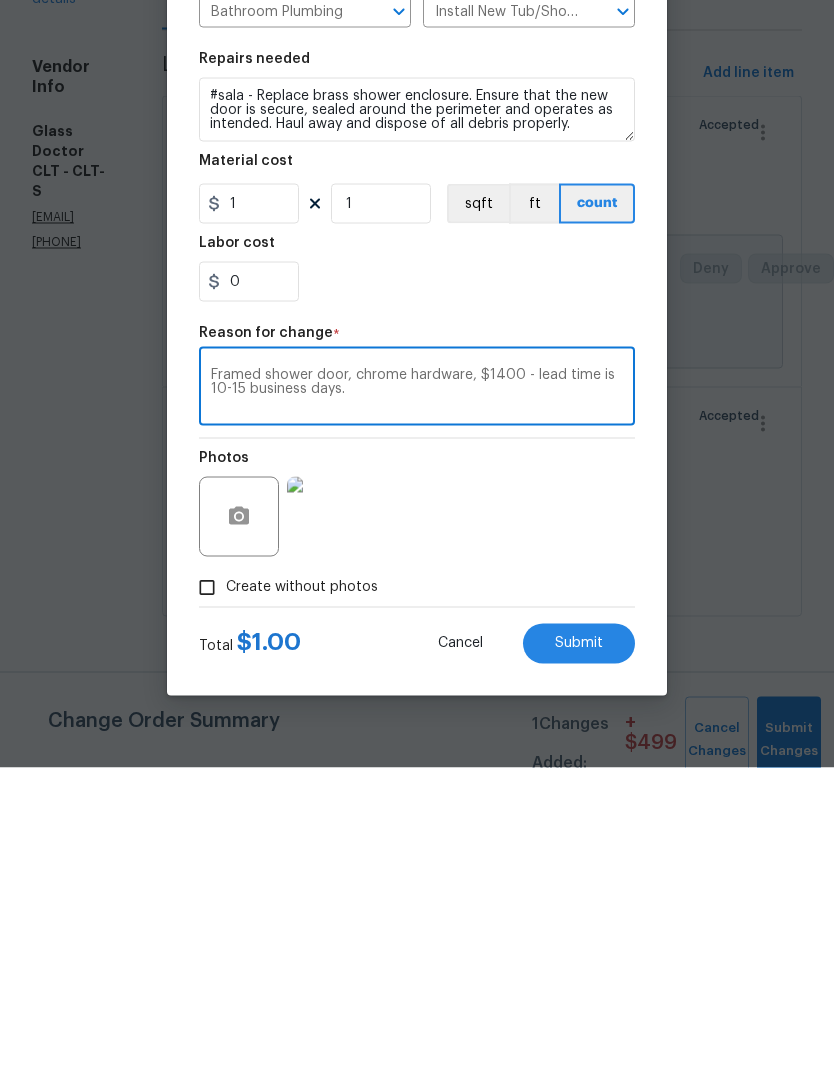 type on "Framed shower door, chrome hardware, $1400 - lead time is 10-15 business days." 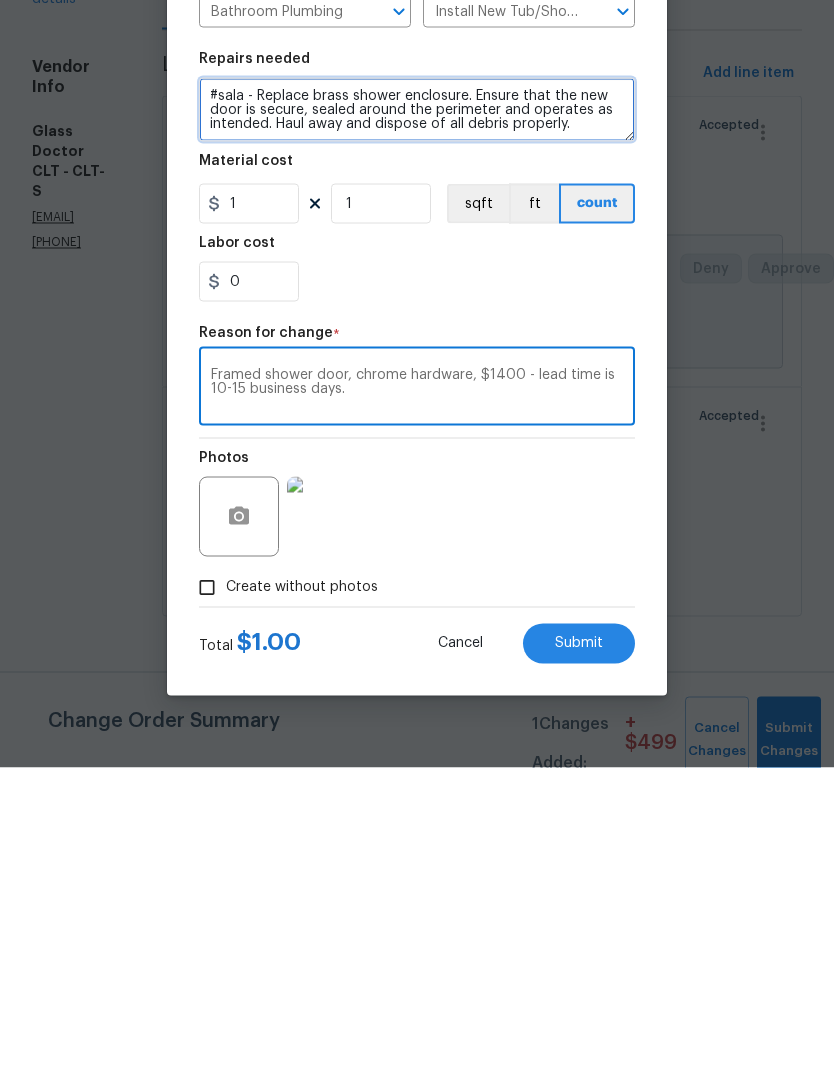 click on "#sala - Replace brass shower enclosure. Ensure that the new door is secure, sealed around the perimeter and operates as intended. Haul away and dispose of all debris properly." at bounding box center [417, 412] 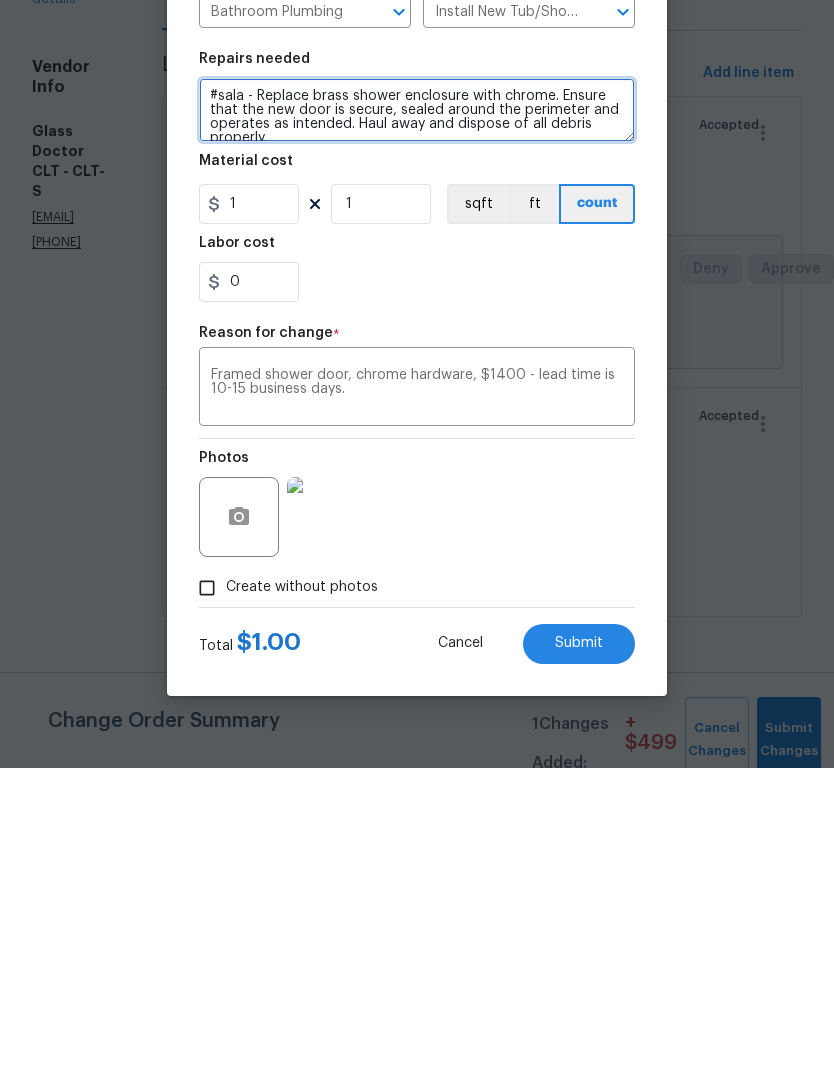 type on "#sala - Replace brass shower enclosure with chrome. Ensure that the new door is secure, sealed around the perimeter and operates as intended. Haul away and dispose of all debris properly." 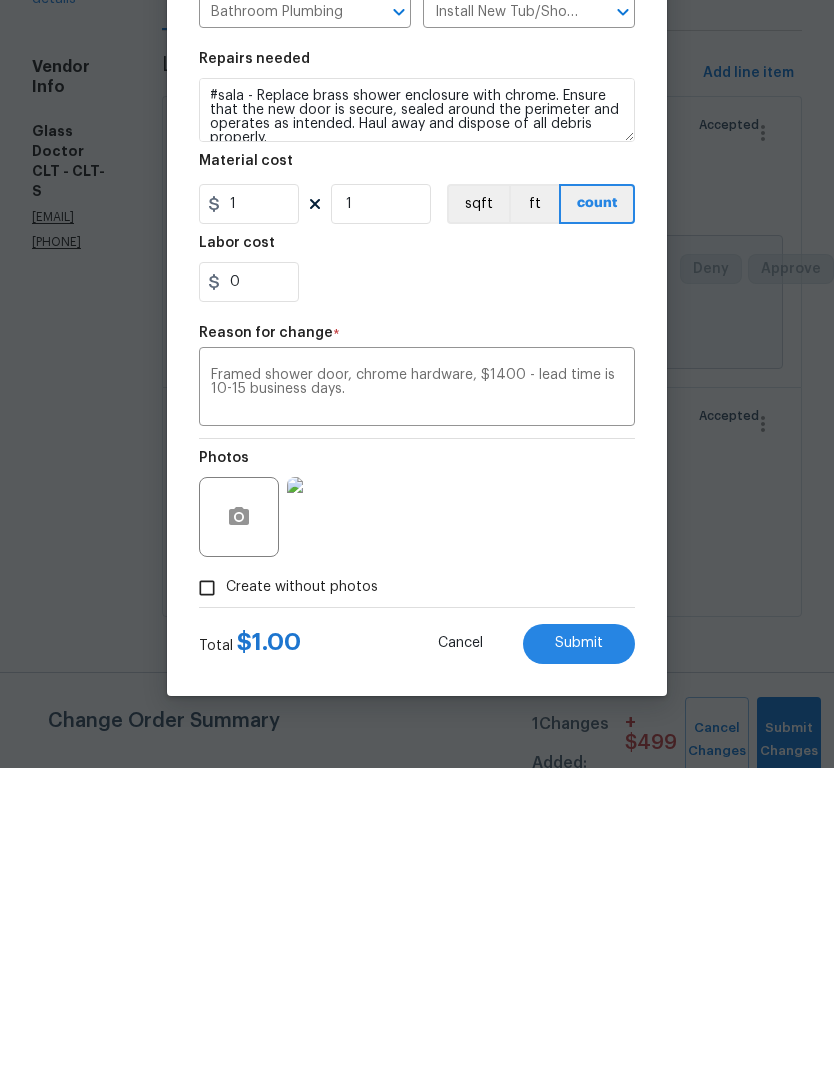 click on "Photos" at bounding box center (417, 806) 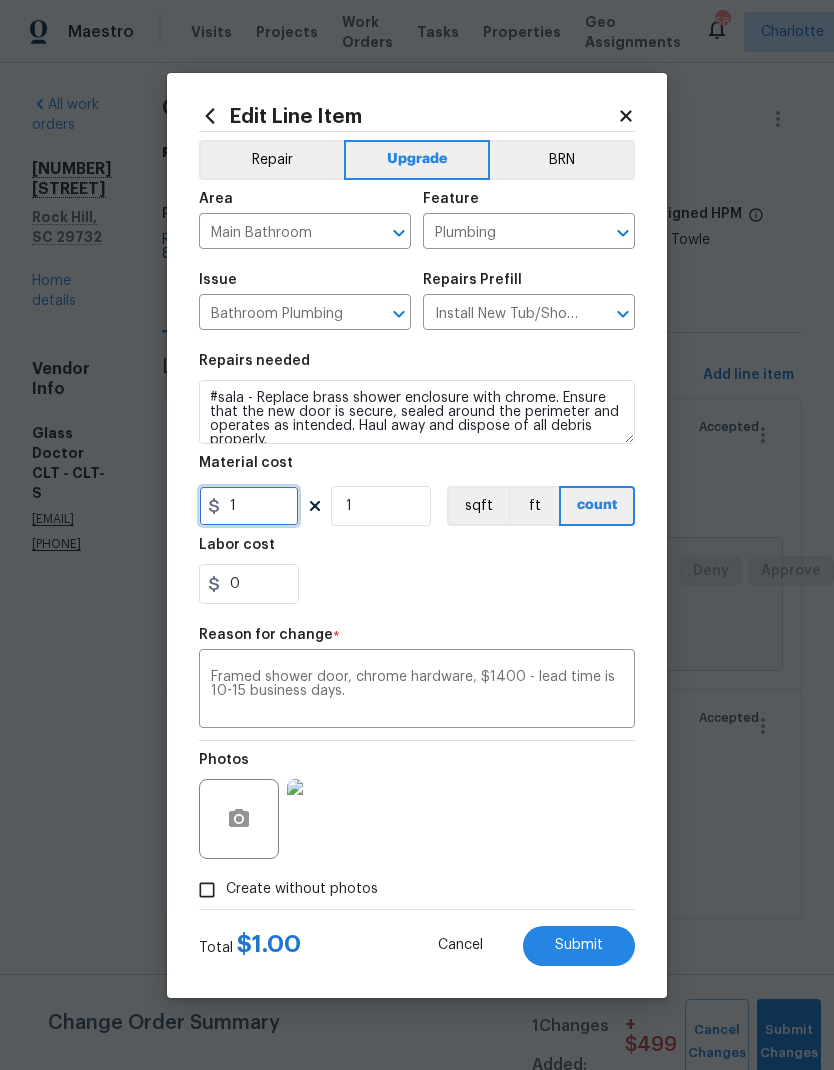 click on "1" at bounding box center [249, 506] 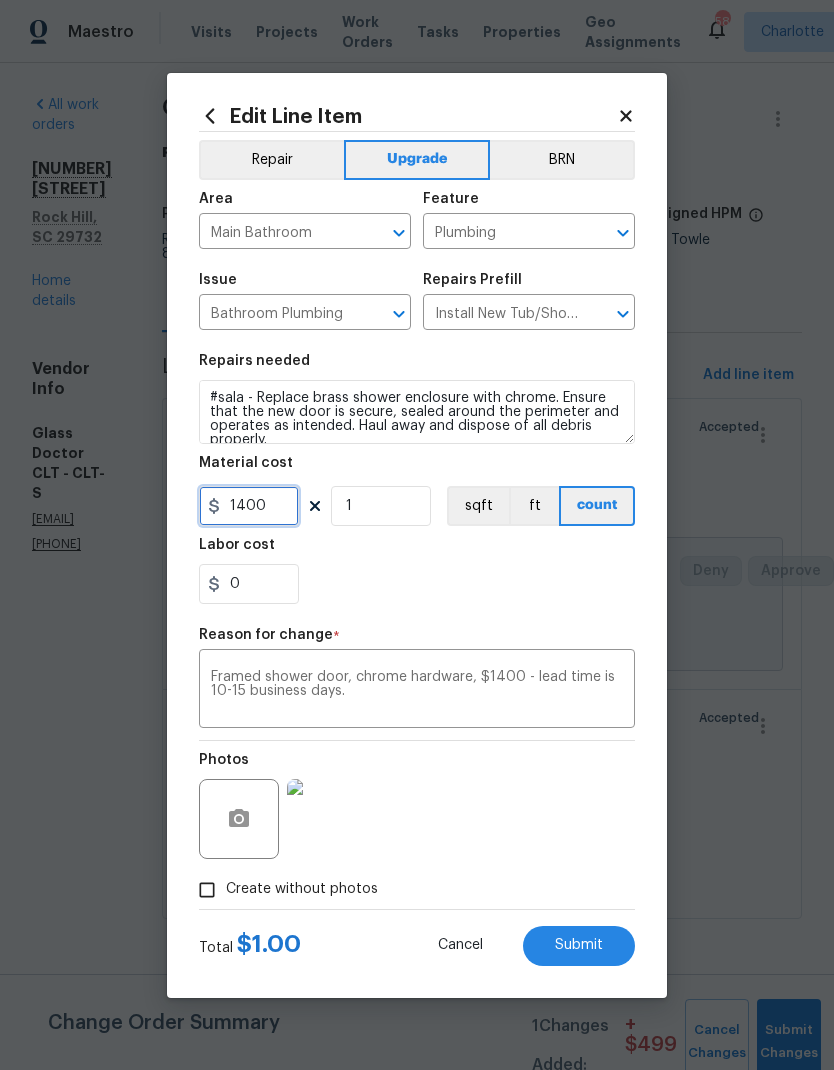 type on "1400" 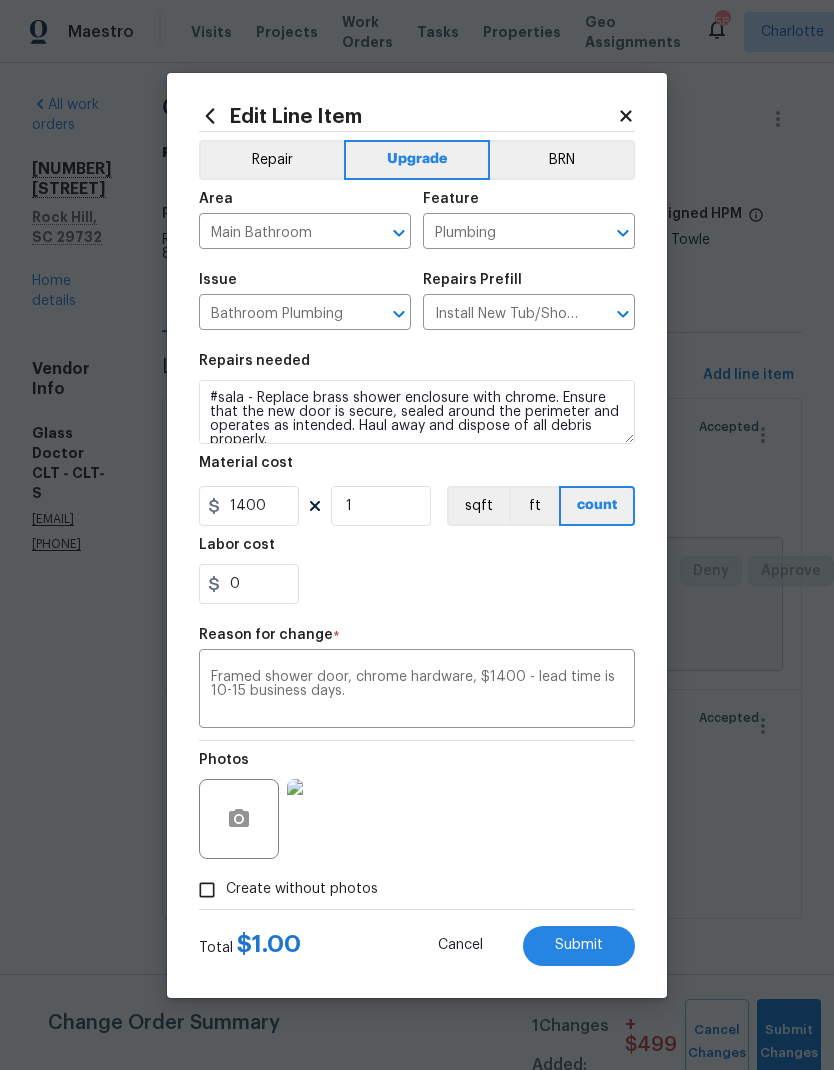 click on "Labor cost" at bounding box center [417, 551] 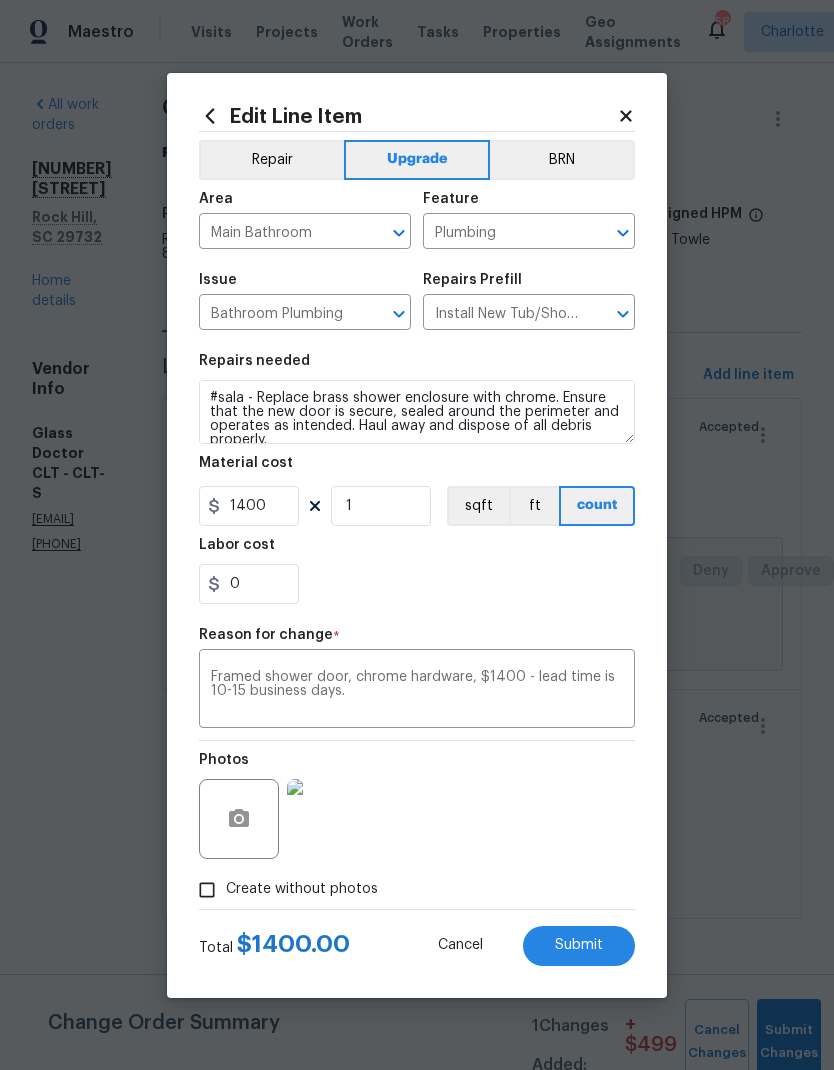 click on "Submit" at bounding box center (579, 946) 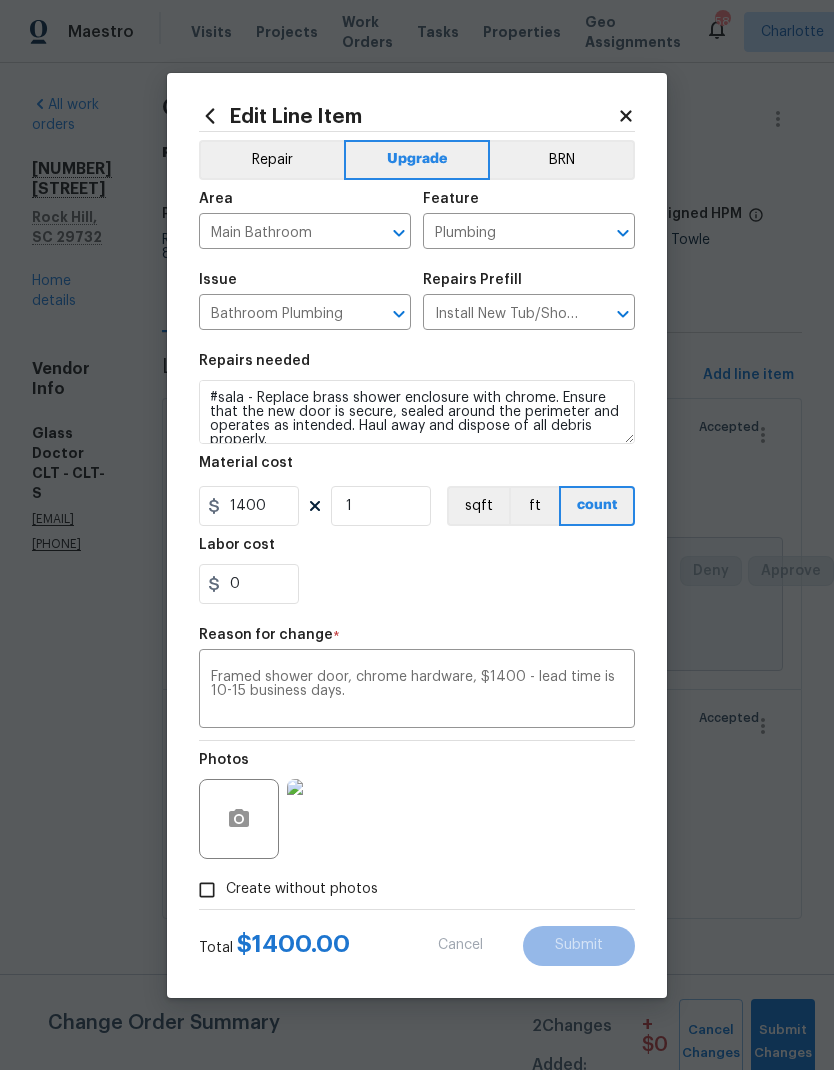 type on "#sala - Replace Frameless Shower Door - Prep the tub/shower surround and install a new 52''-58'' tempered shower door. Ensure that the new door is secure, sealed around the perimeter and operates as intended. Haul away and dispose of all debris properly." 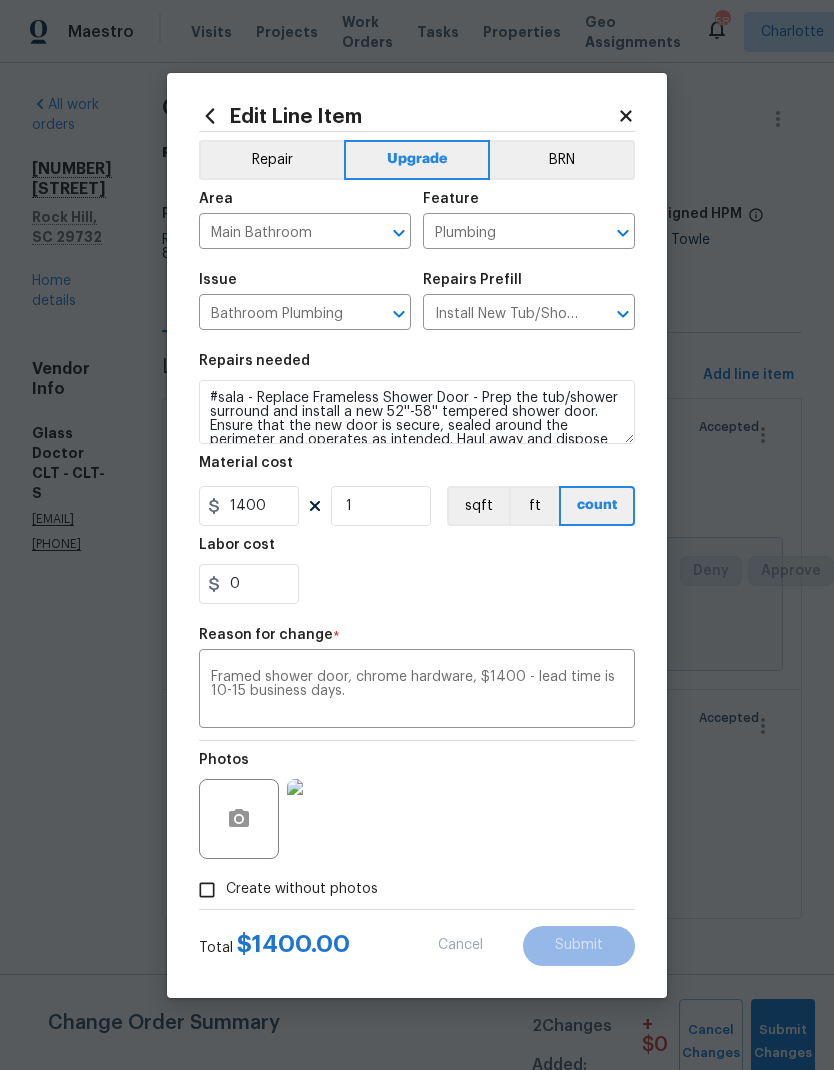 type on "1" 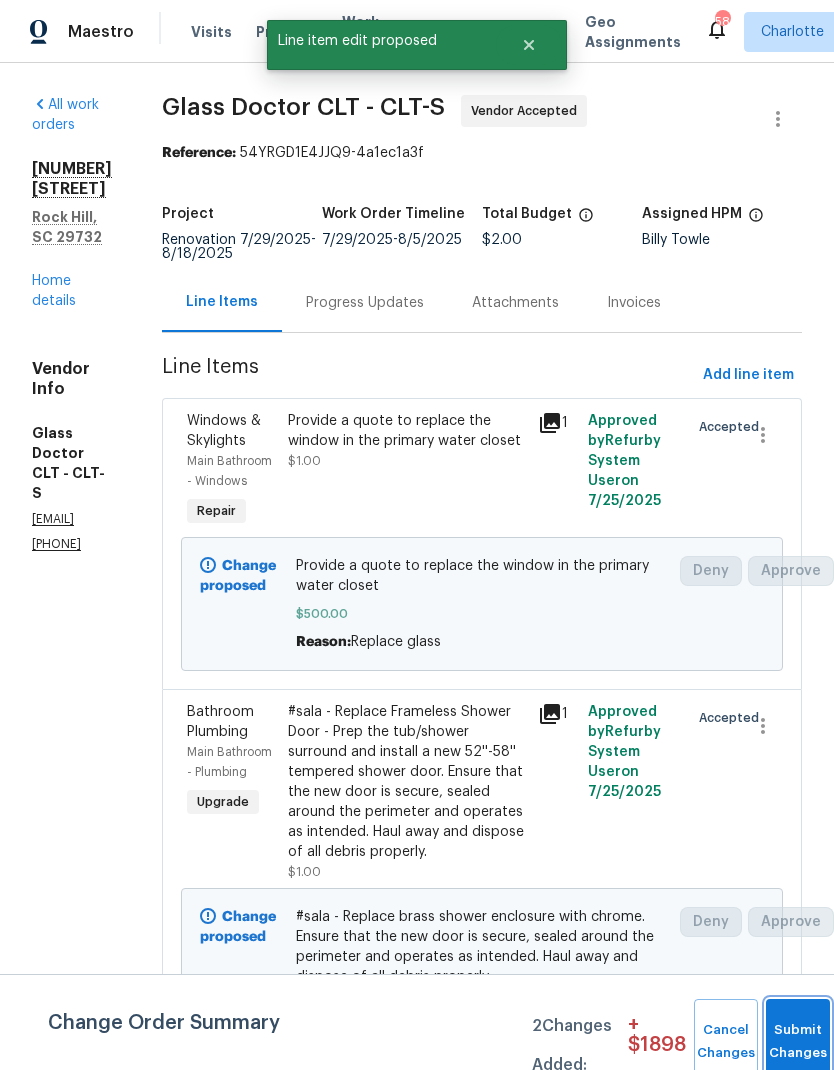 click on "Submit Changes" at bounding box center [798, 1042] 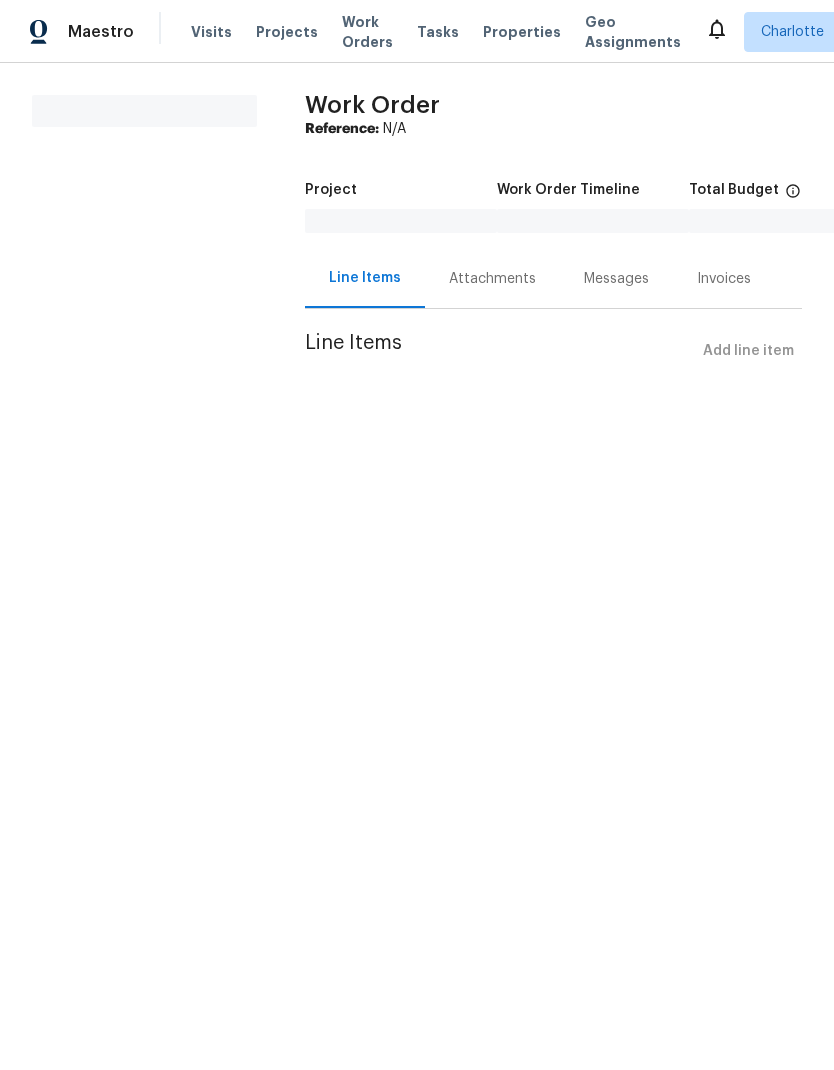 scroll, scrollTop: 0, scrollLeft: 0, axis: both 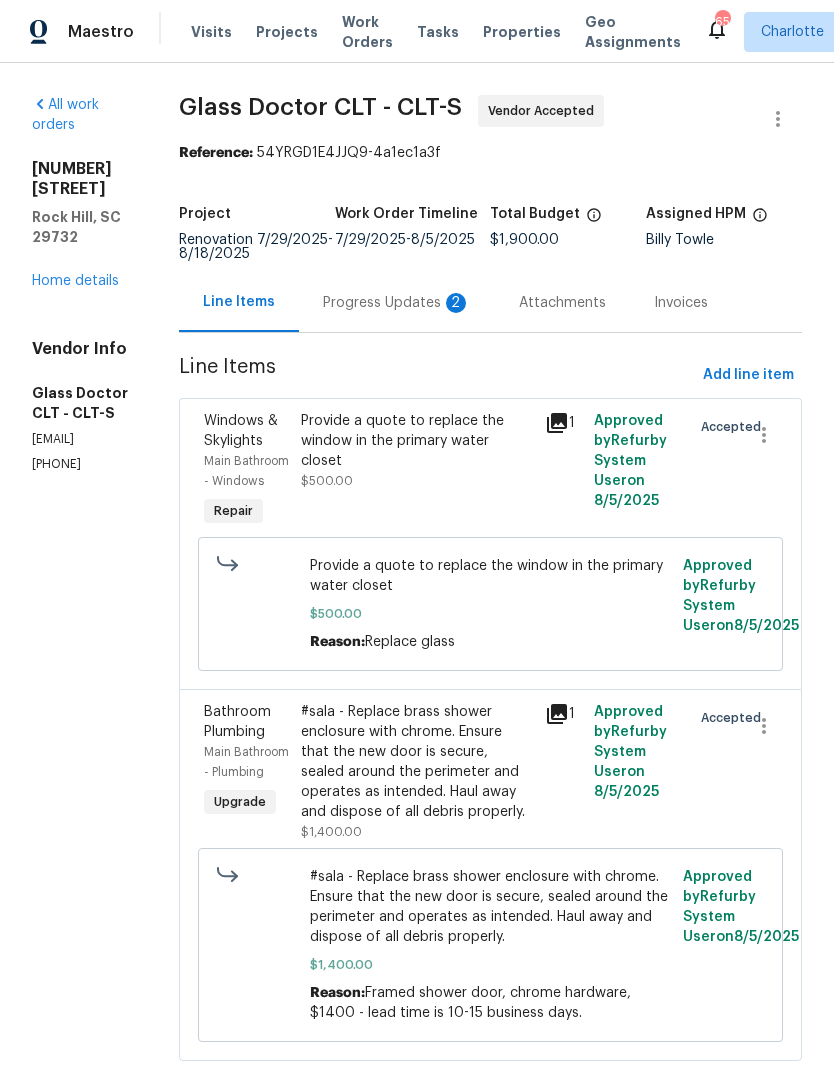 click on "Progress Updates 2" at bounding box center [397, 303] 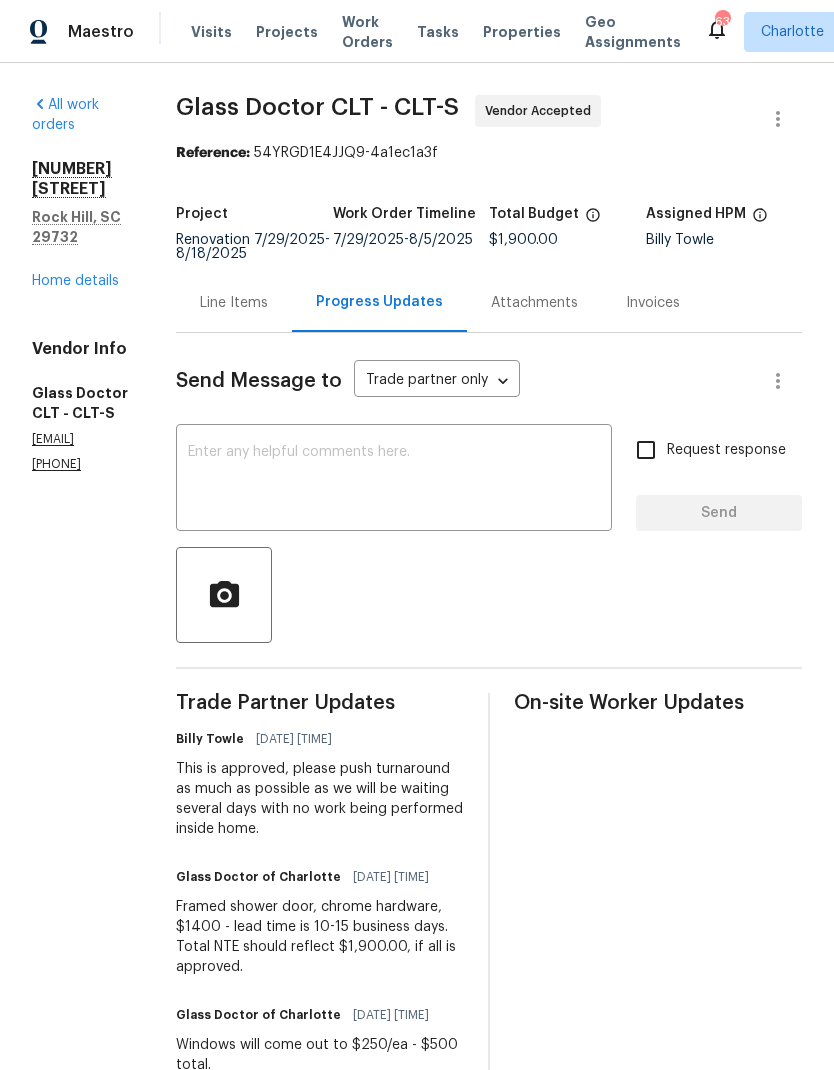 scroll, scrollTop: 0, scrollLeft: 0, axis: both 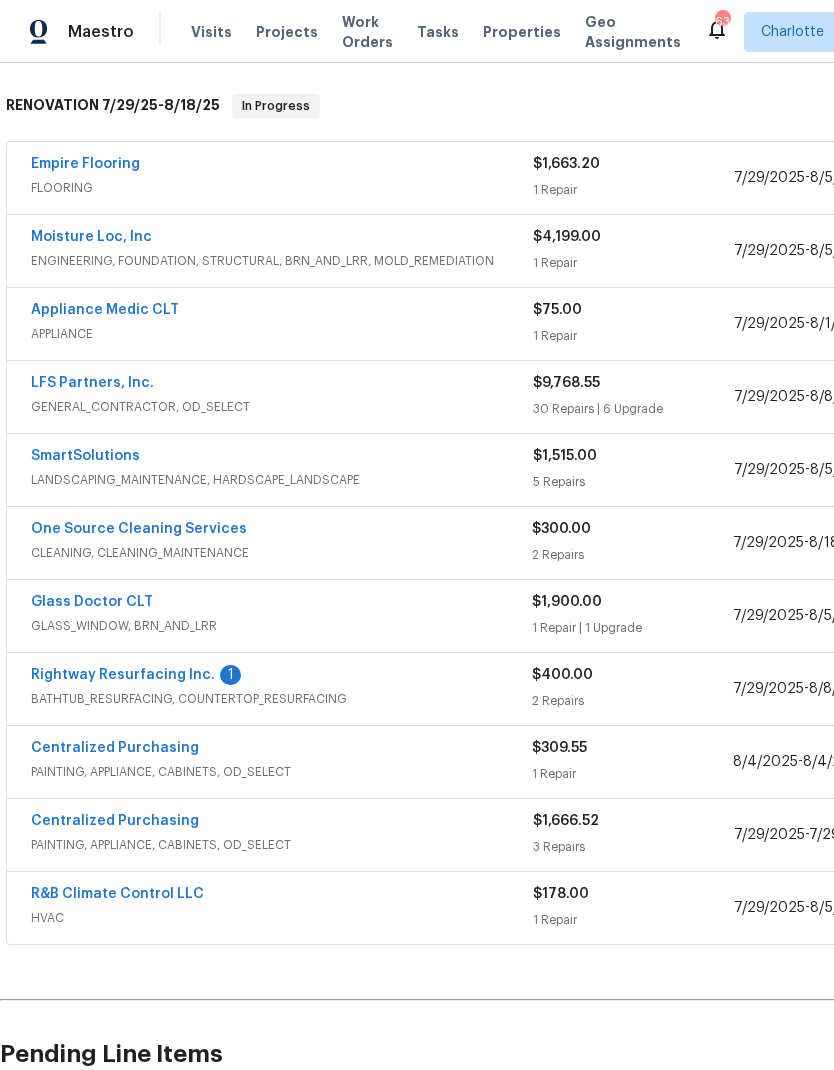 click on "Rightway Resurfacing Inc." at bounding box center [123, 675] 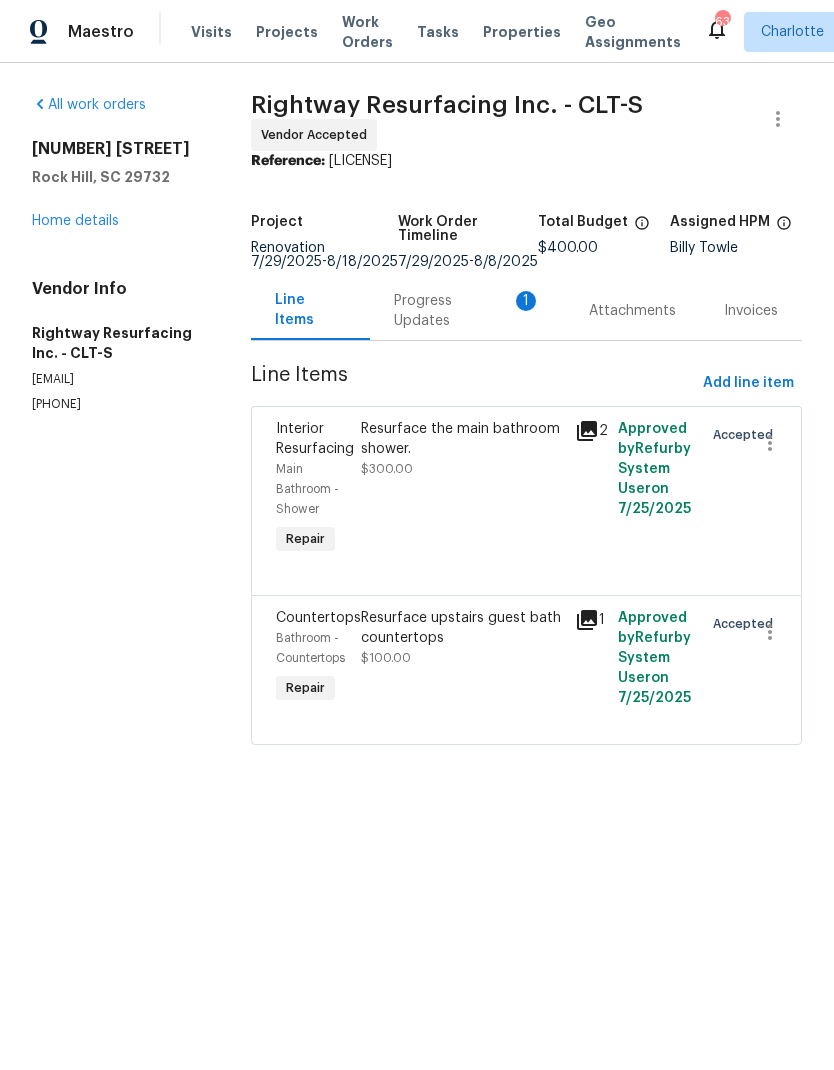 click on "Progress Updates 1" at bounding box center (467, 311) 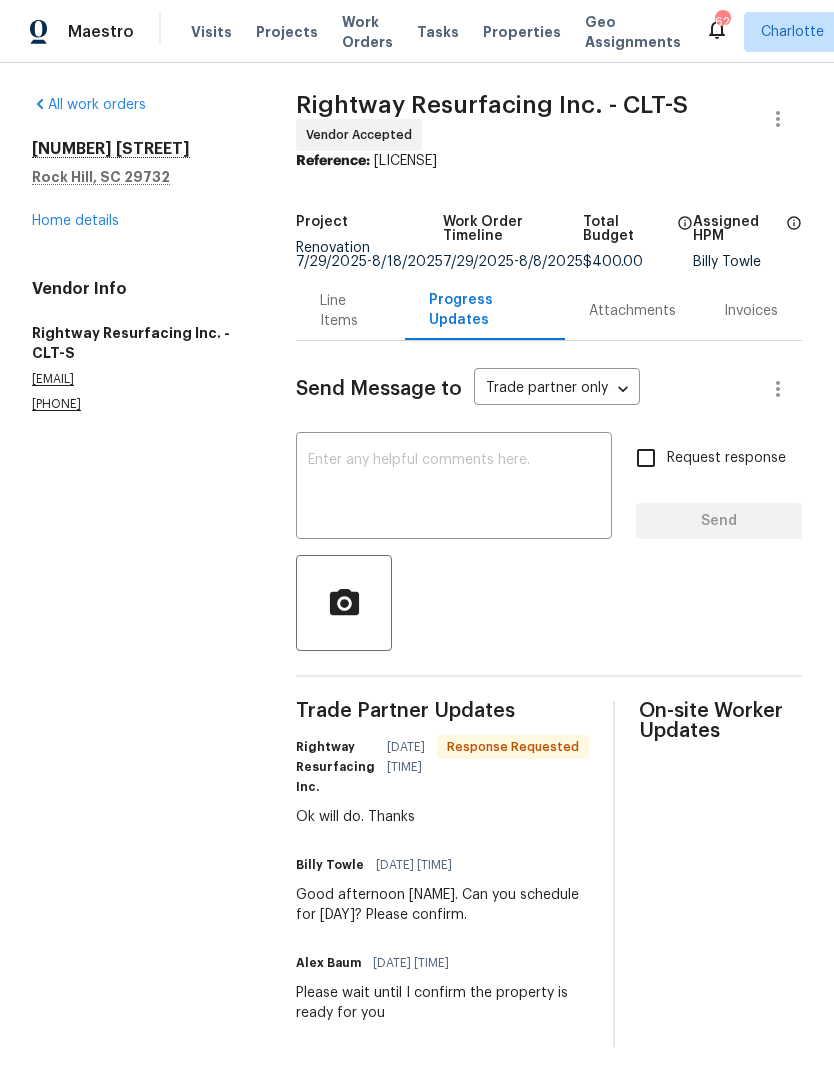 click on "Home details" at bounding box center (75, 221) 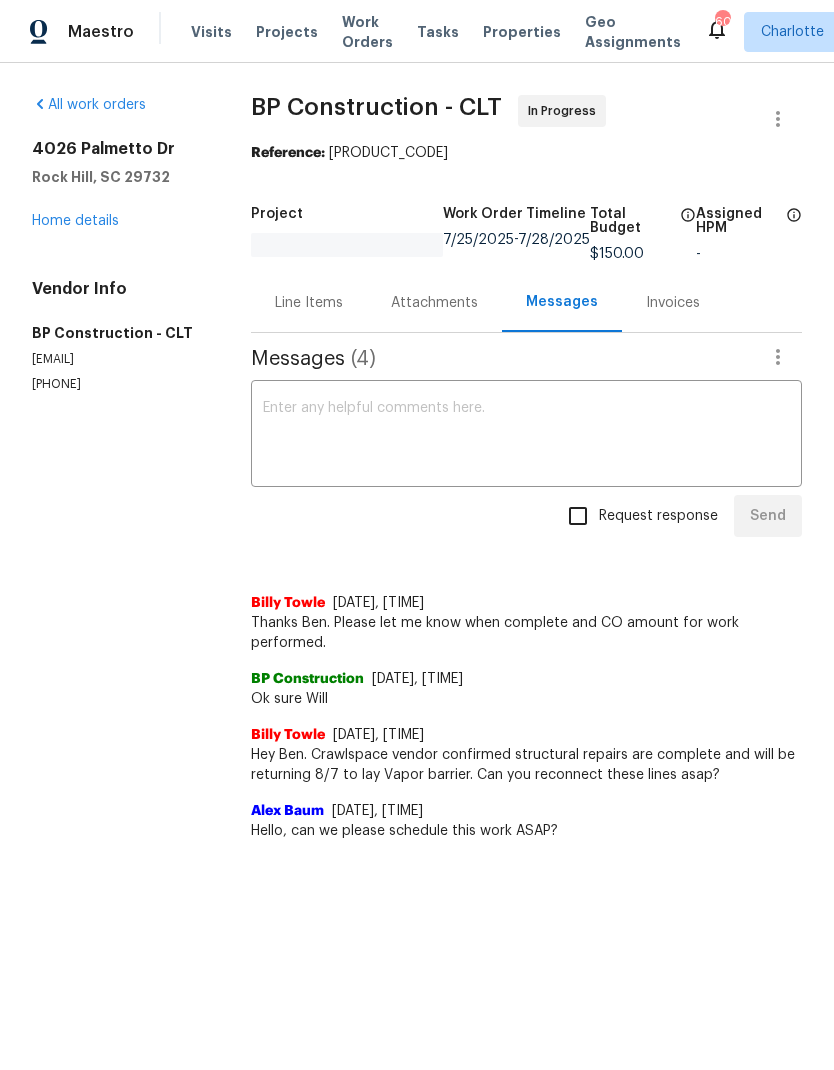 scroll, scrollTop: 0, scrollLeft: 0, axis: both 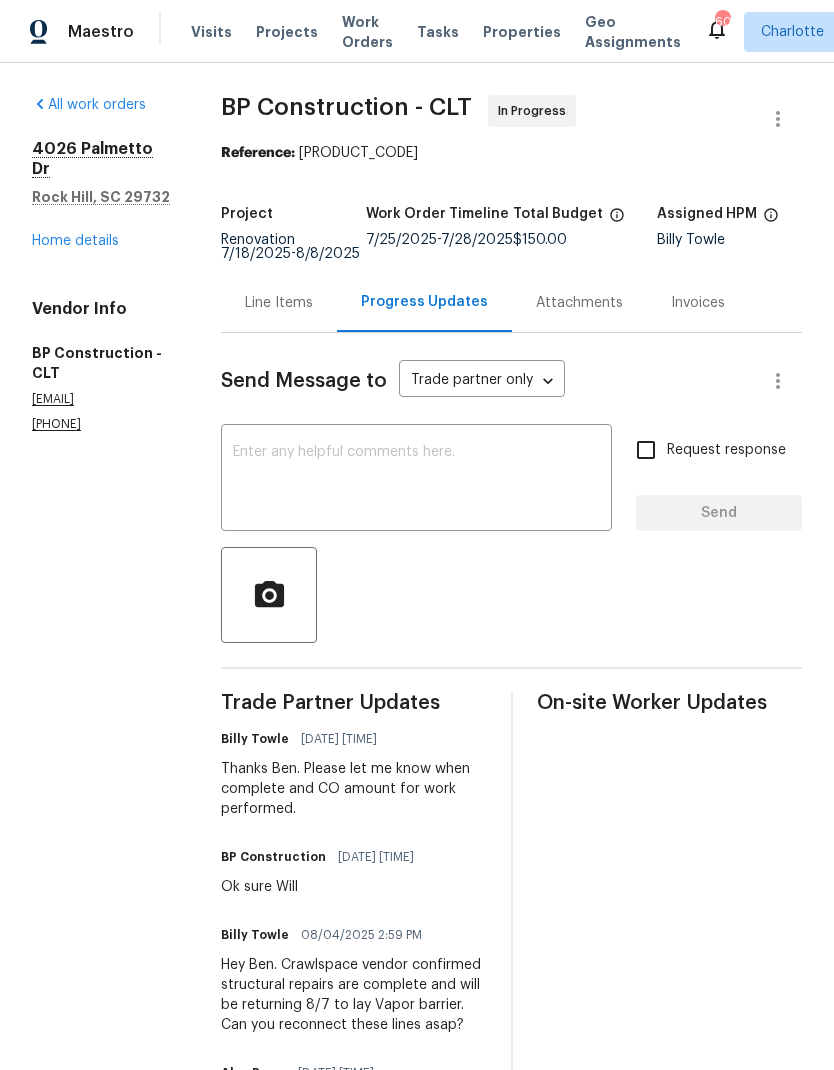 click on "Home details" at bounding box center [75, 241] 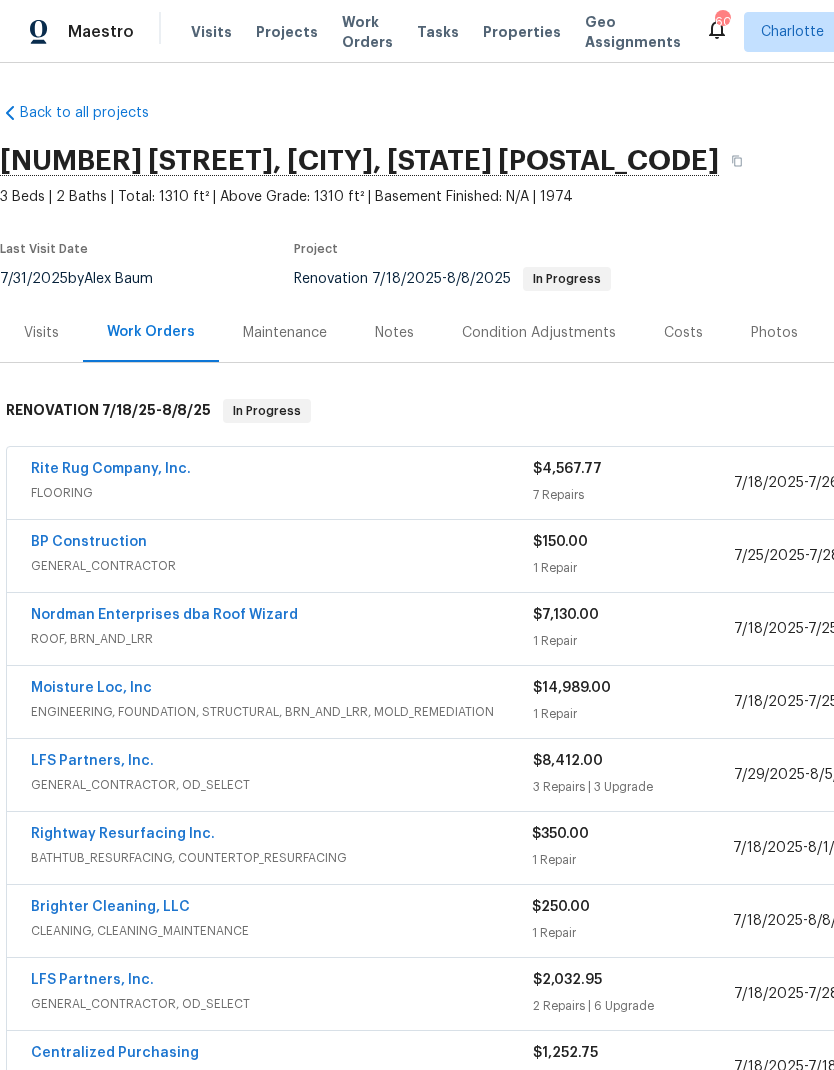 click on "Moisture Loc, Inc" at bounding box center (91, 688) 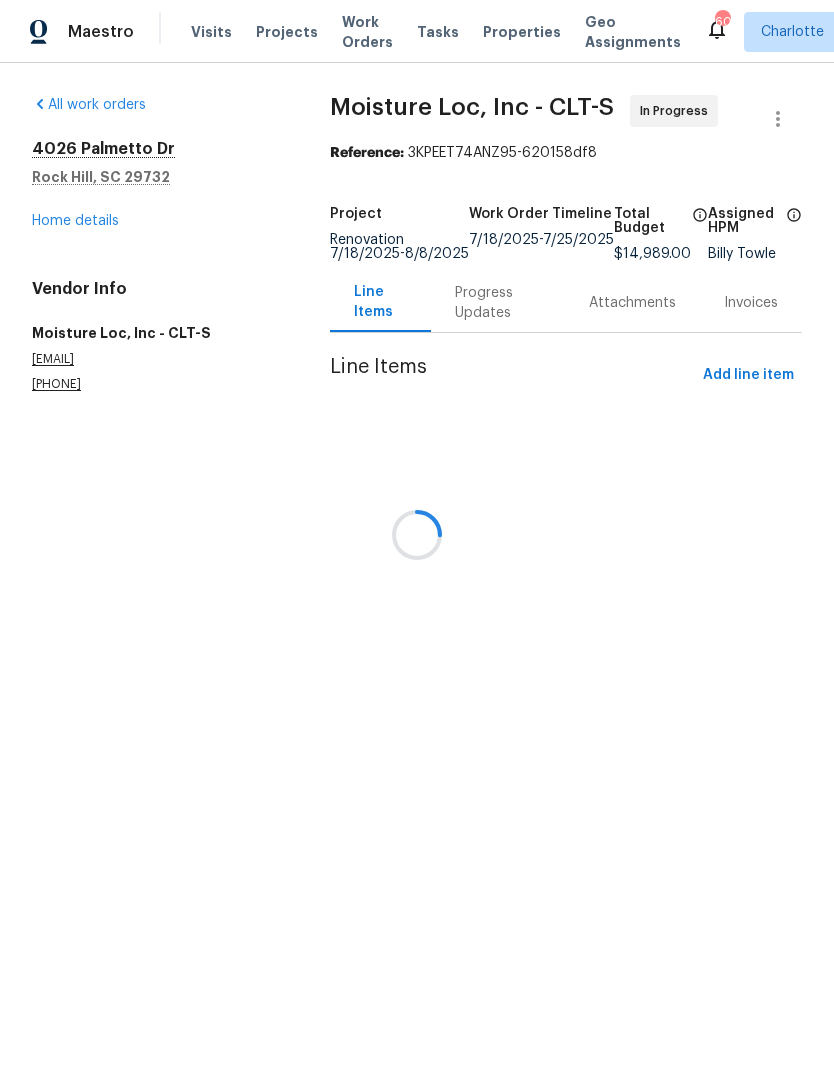 click at bounding box center (417, 535) 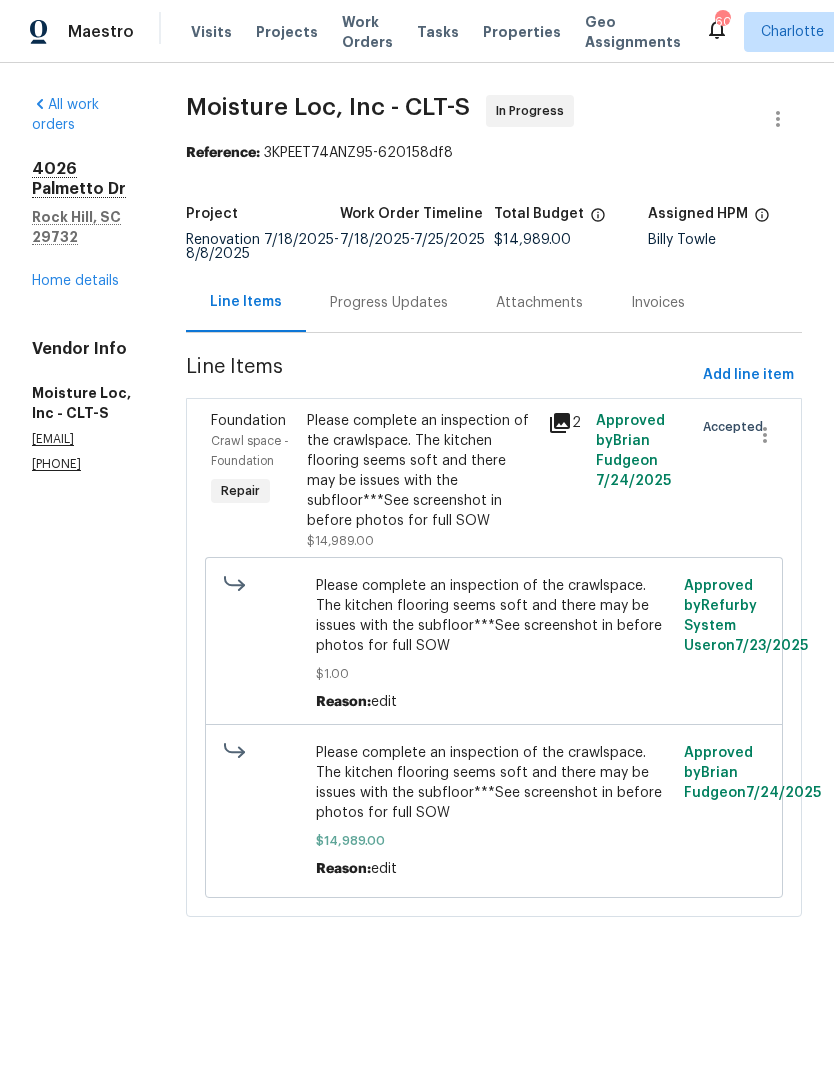 click on "Progress Updates" at bounding box center [389, 302] 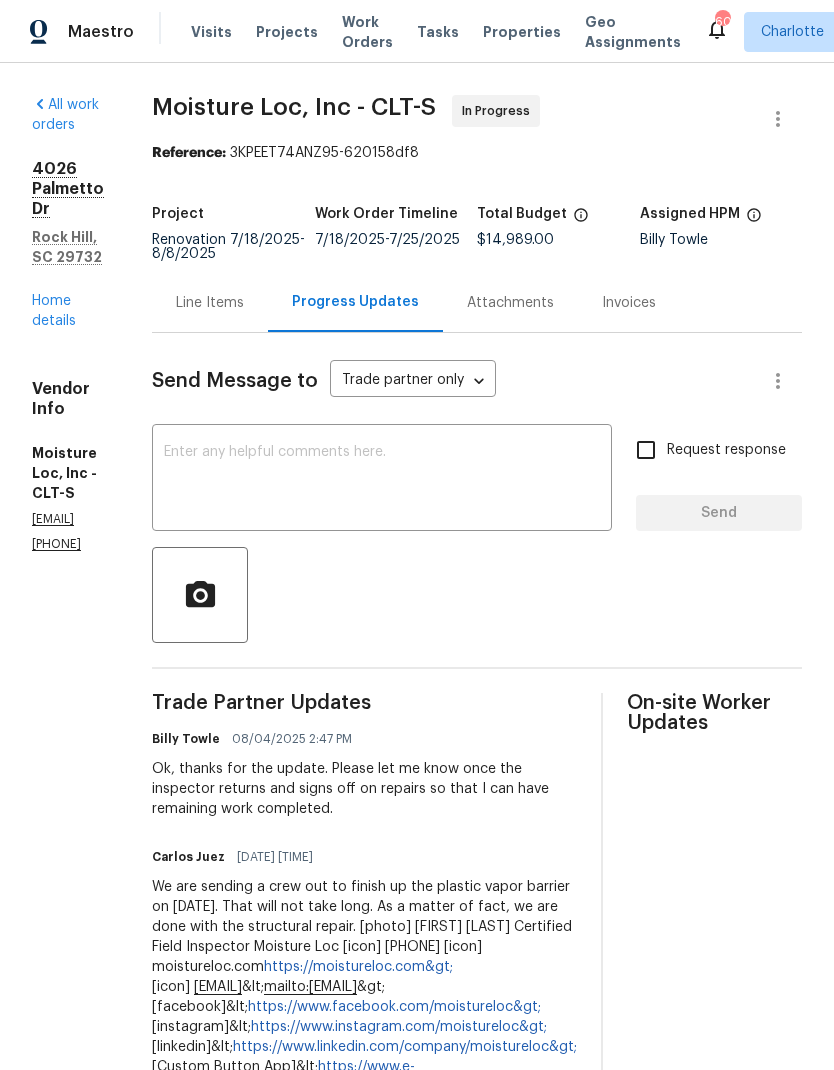 scroll, scrollTop: 0, scrollLeft: 0, axis: both 